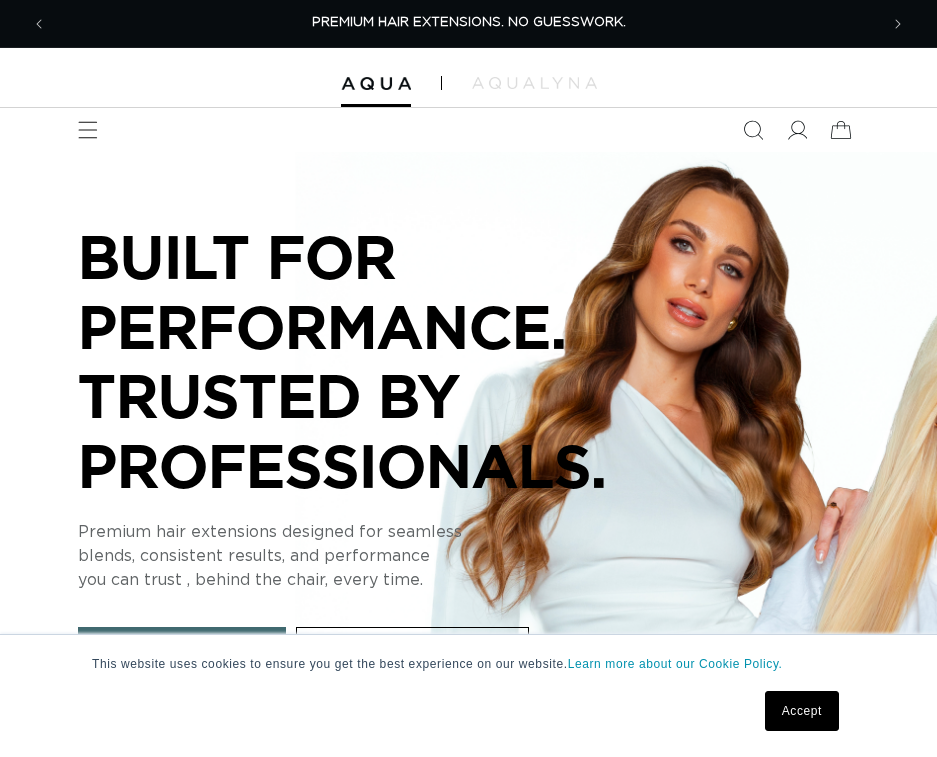 scroll, scrollTop: 0, scrollLeft: 0, axis: both 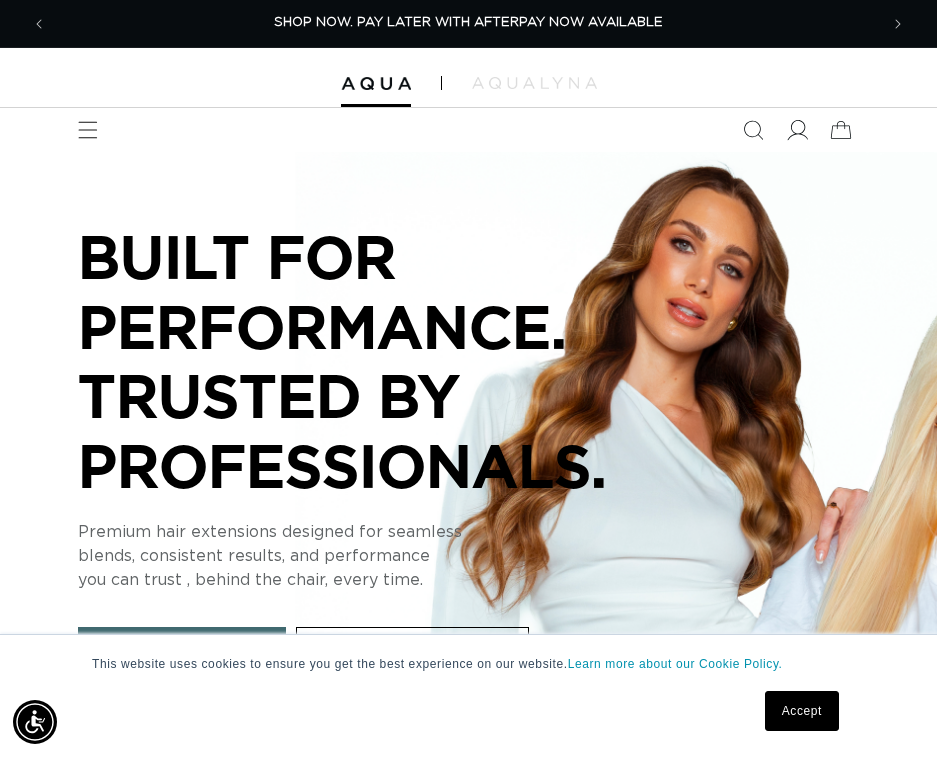 click 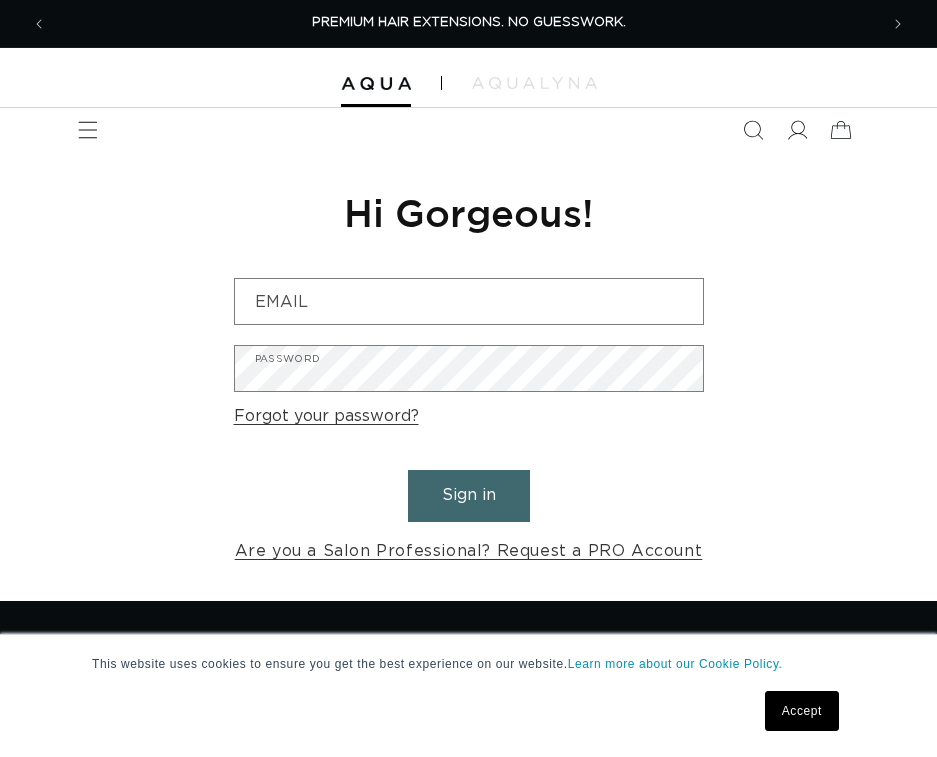 scroll, scrollTop: 0, scrollLeft: 0, axis: both 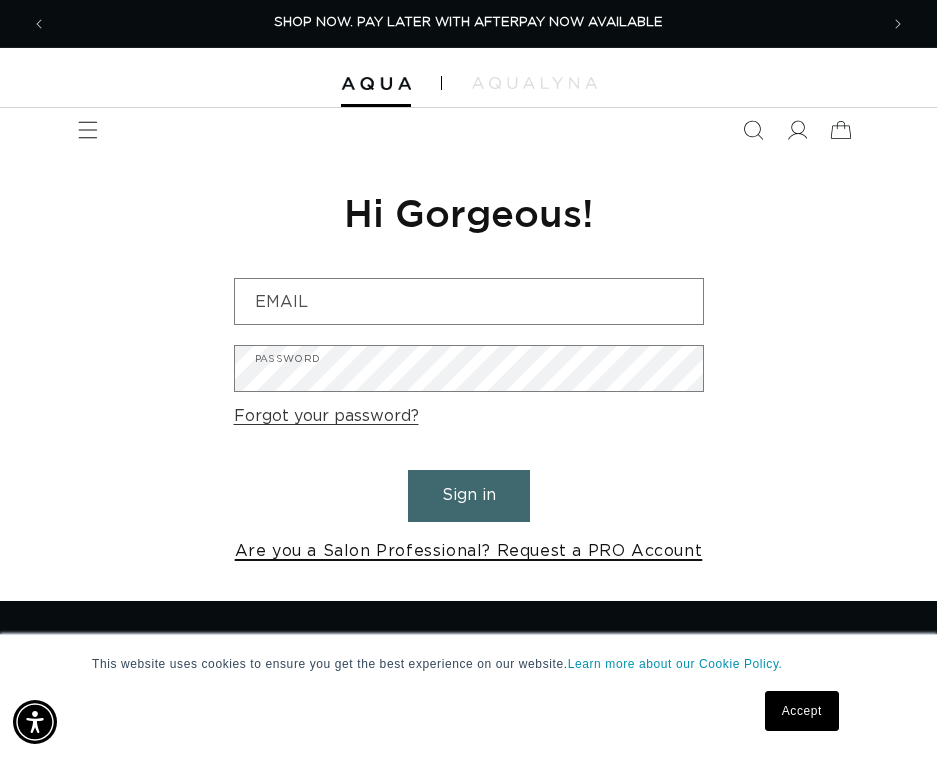 click on "Are you a Salon Professional? Request a PRO Account" at bounding box center [469, 551] 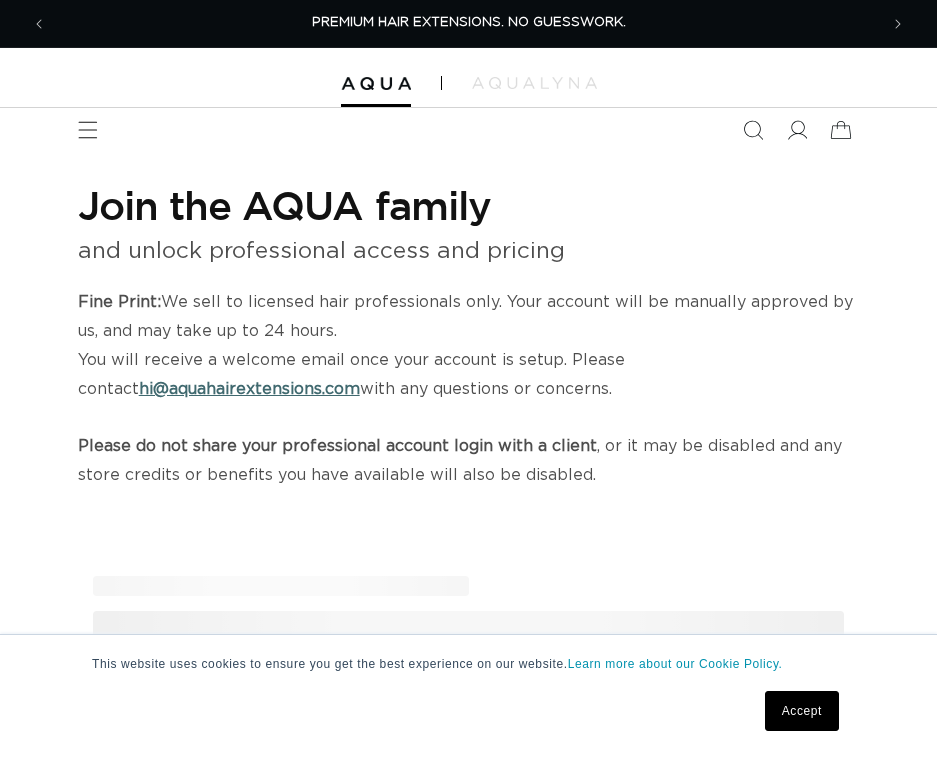 scroll, scrollTop: 0, scrollLeft: 0, axis: both 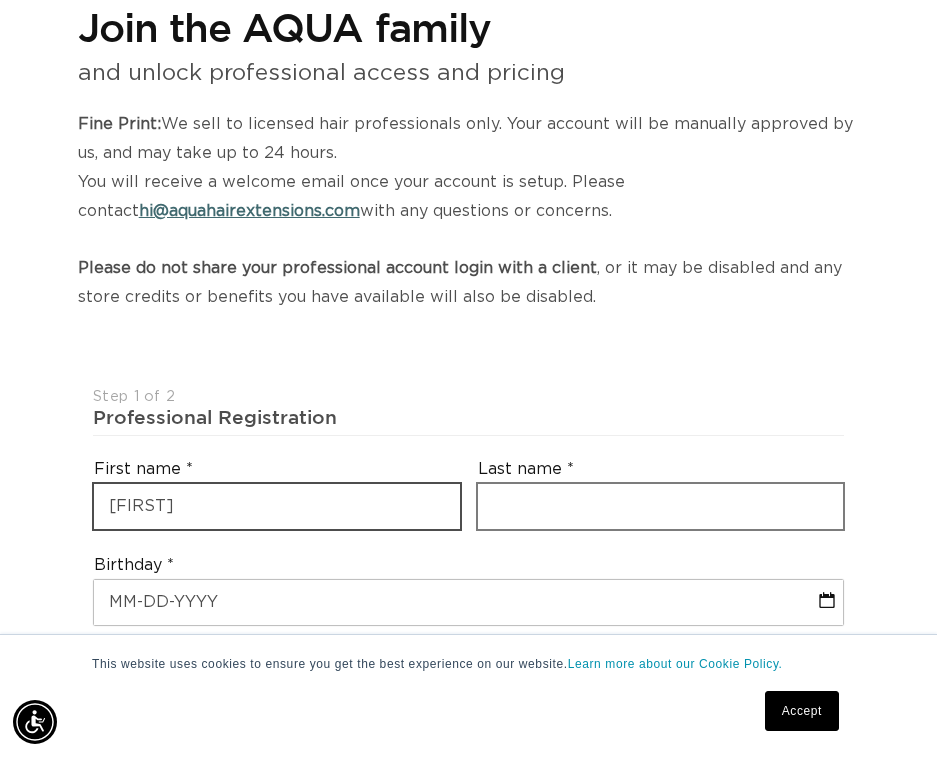 type on "Sarah" 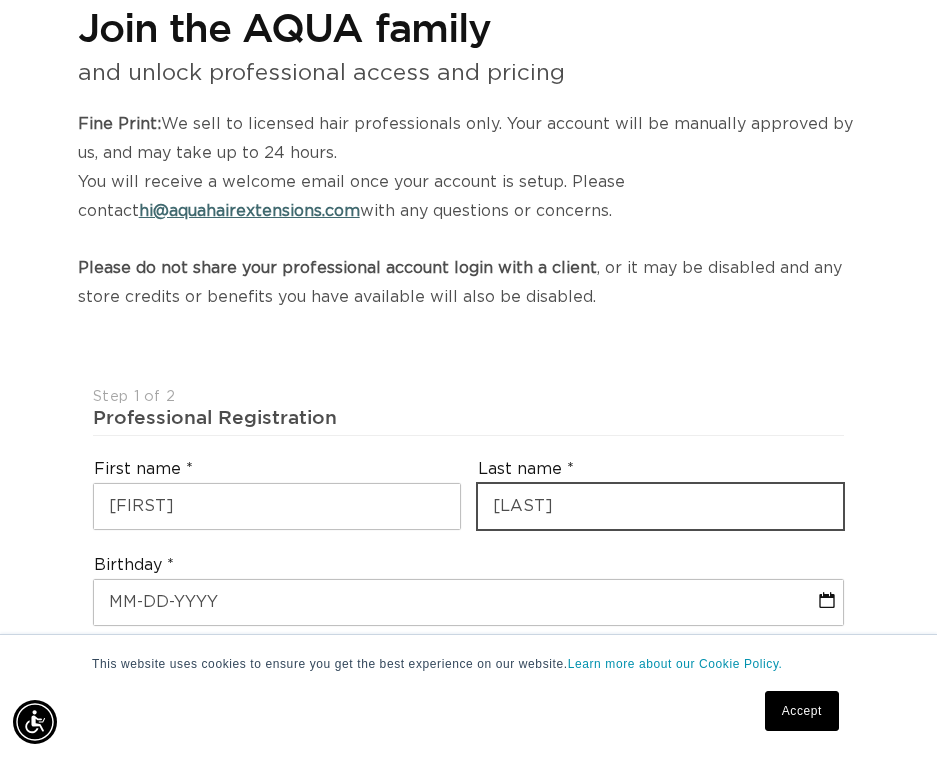 scroll, scrollTop: 0, scrollLeft: 831, axis: horizontal 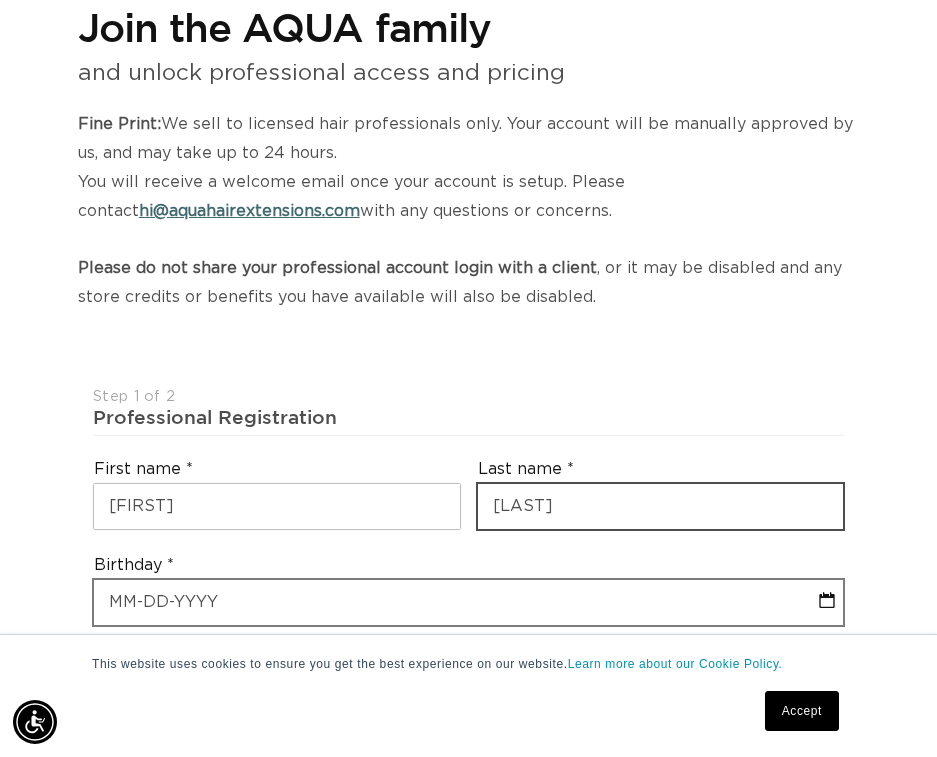 type on "Emeigh" 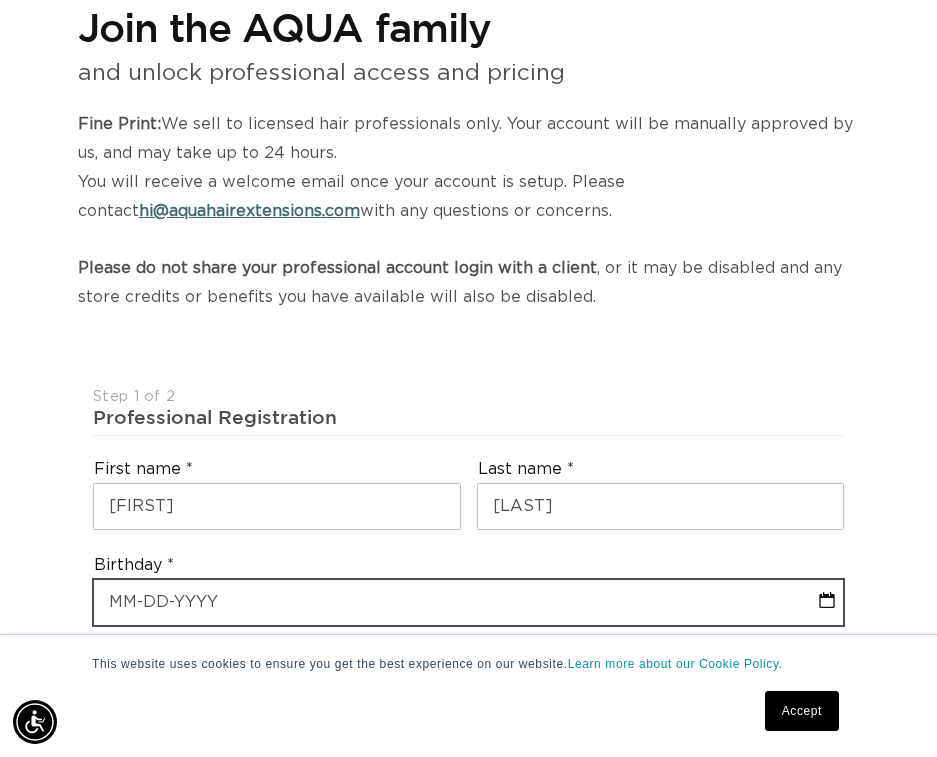 select on "7" 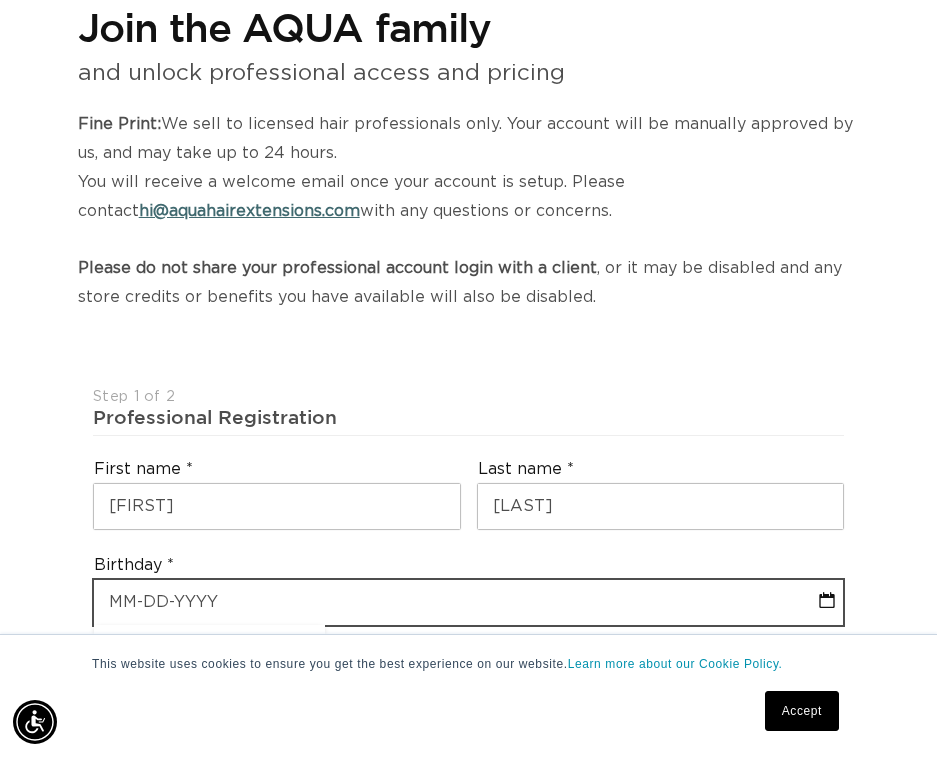 type on "0" 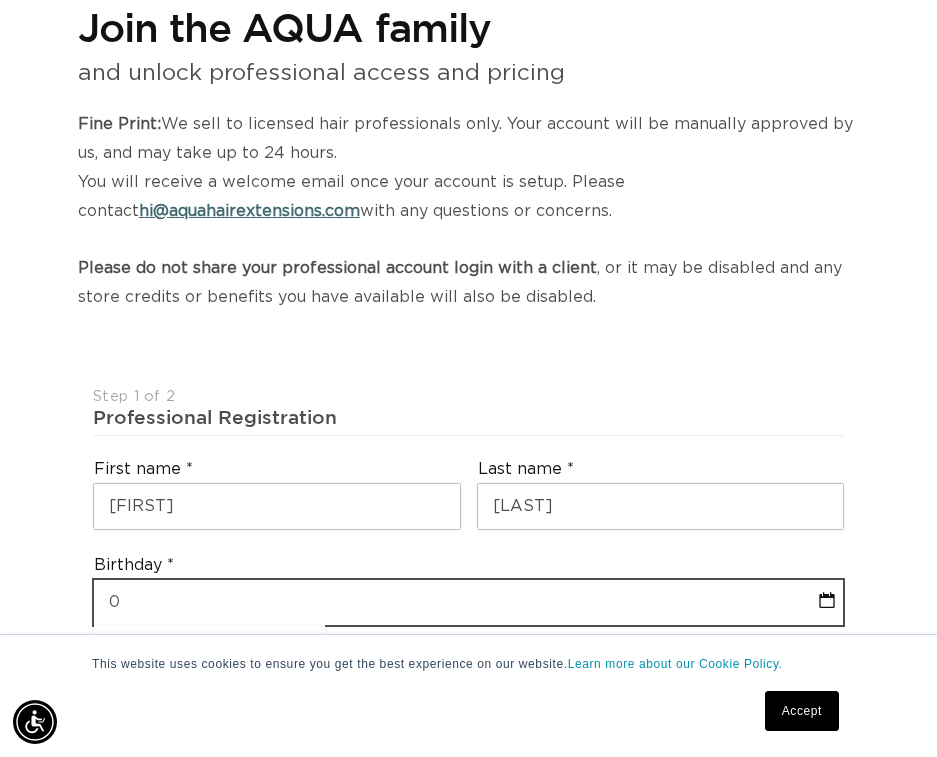 select on "7" 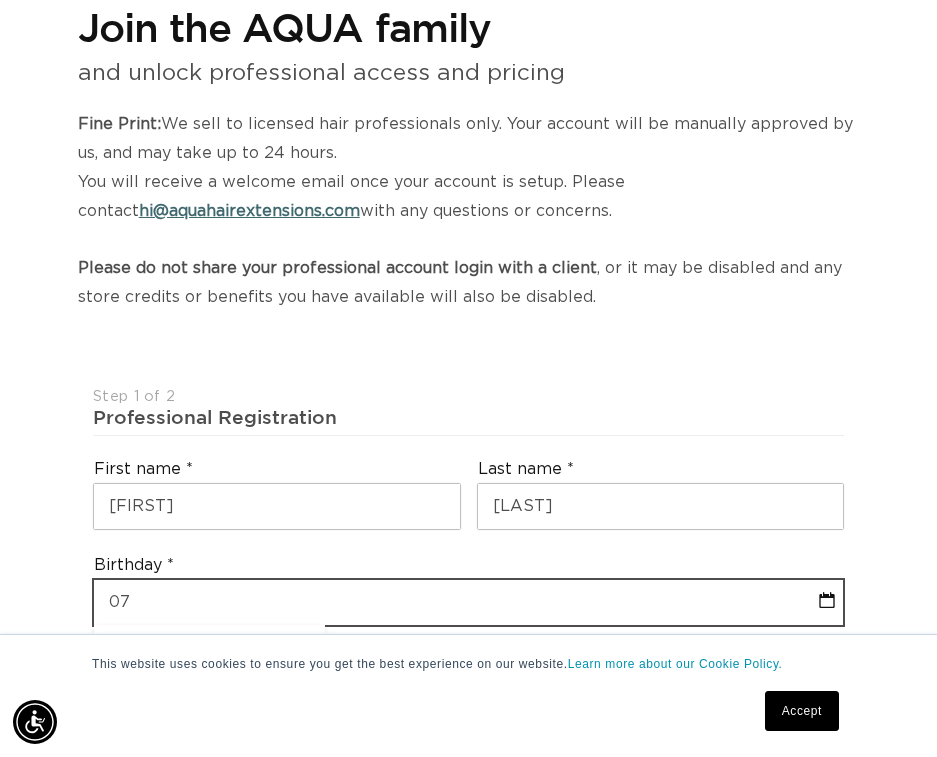 select on "7" 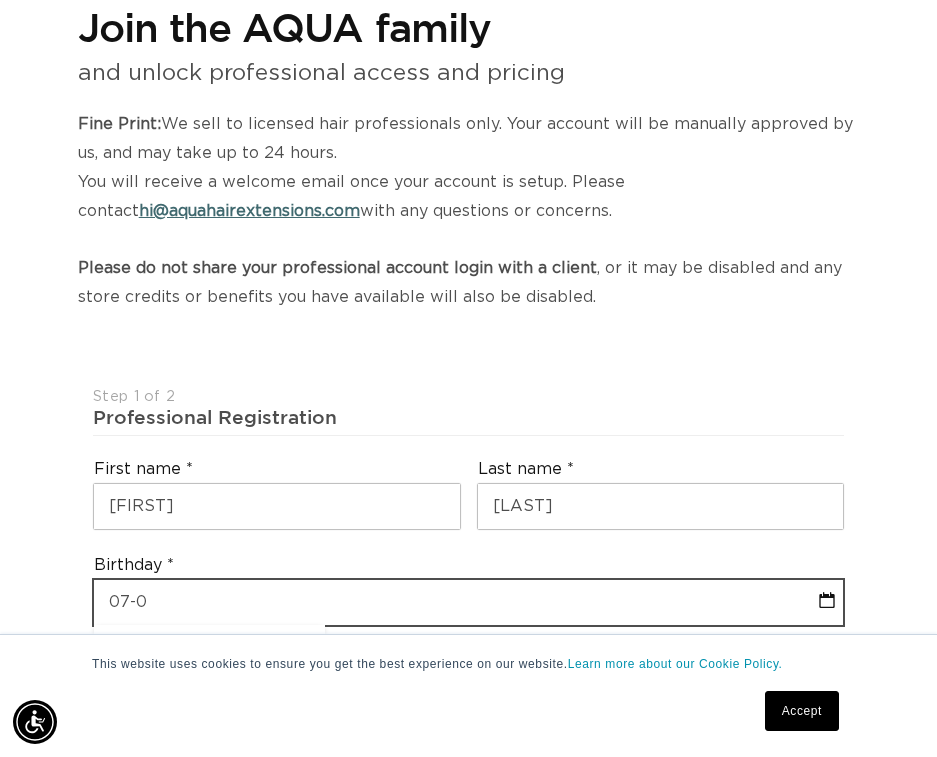select on "7" 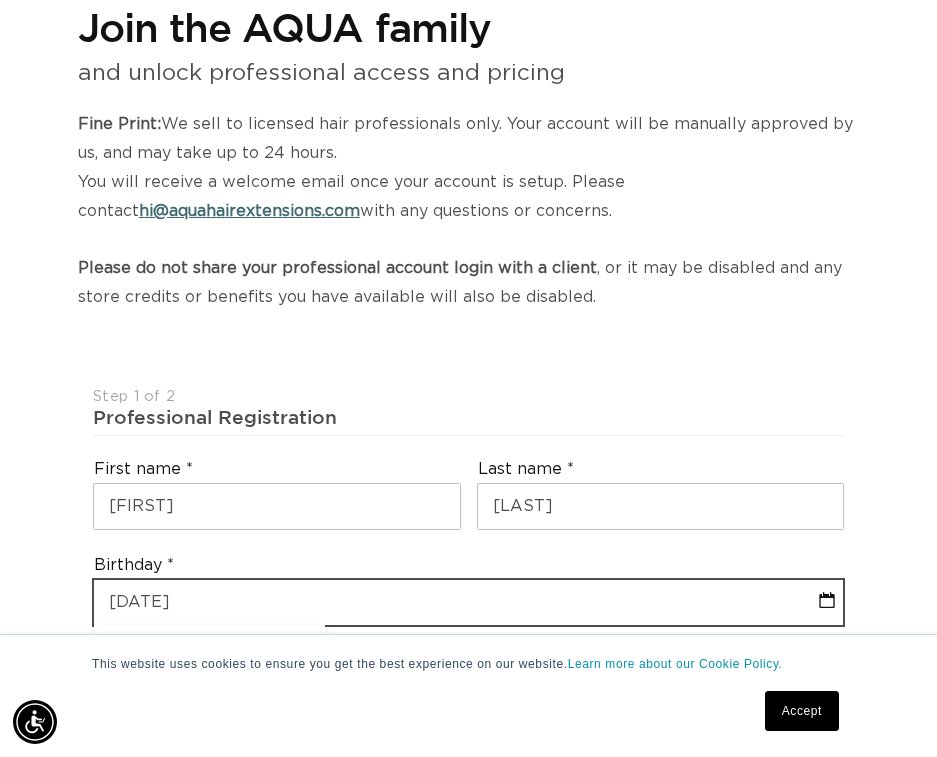 select on "7" 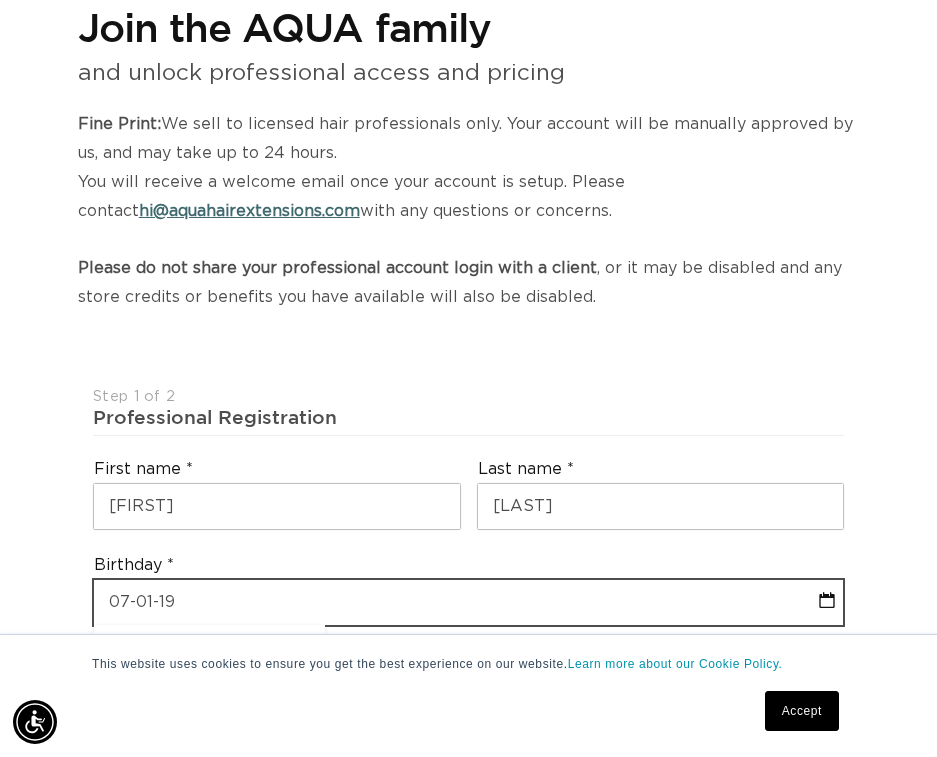 select on "7" 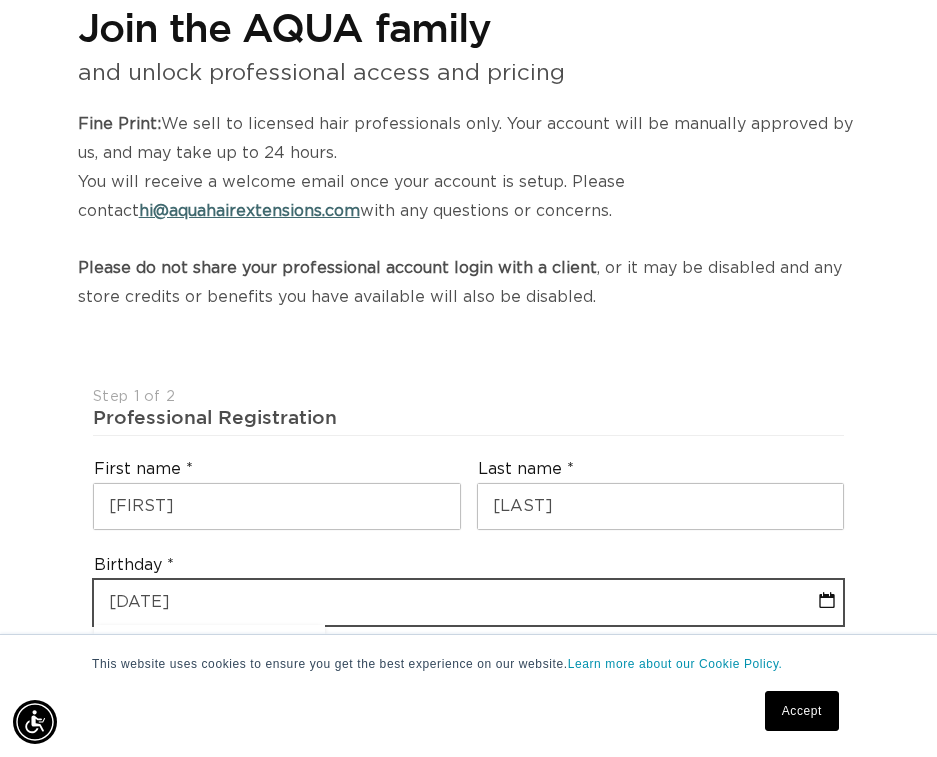 select on "7" 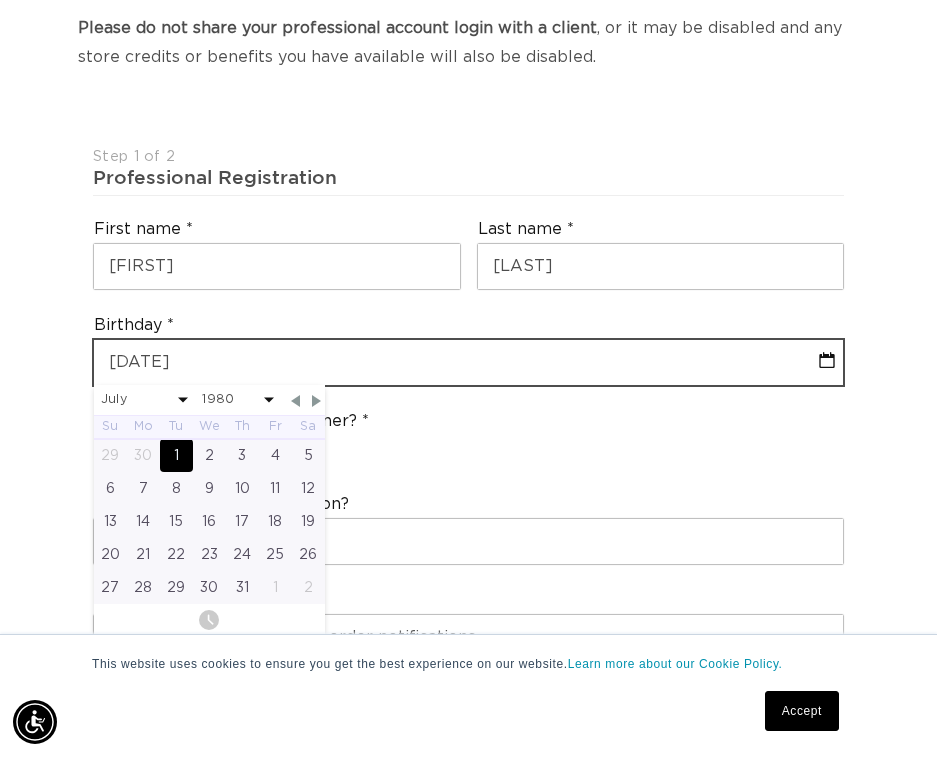 scroll, scrollTop: 440, scrollLeft: 0, axis: vertical 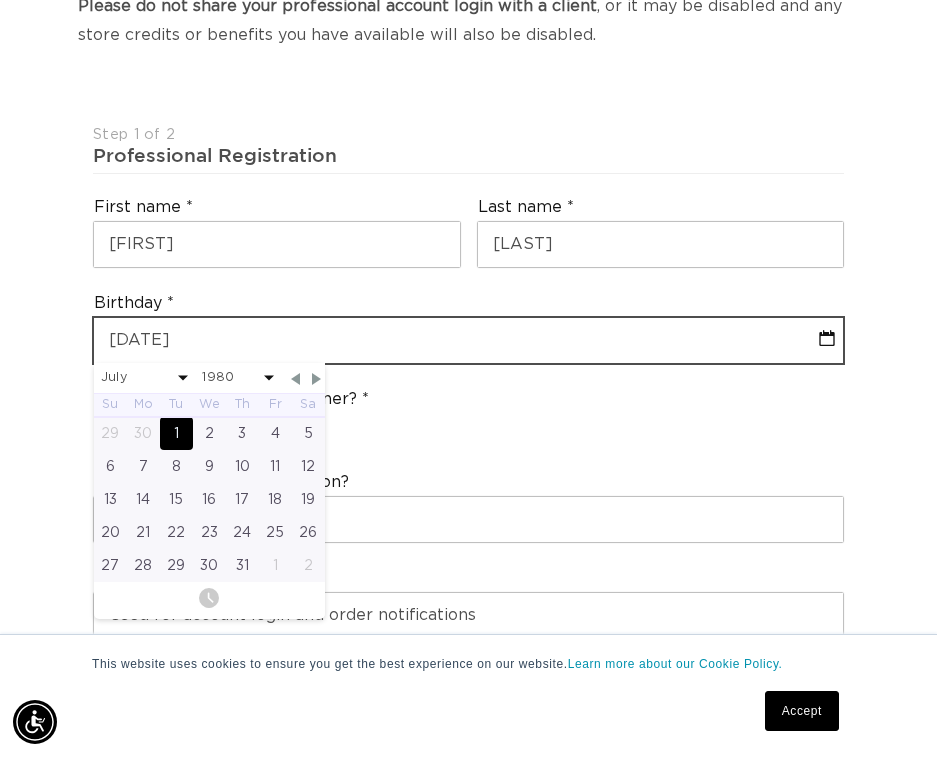 type on "07-01-1980" 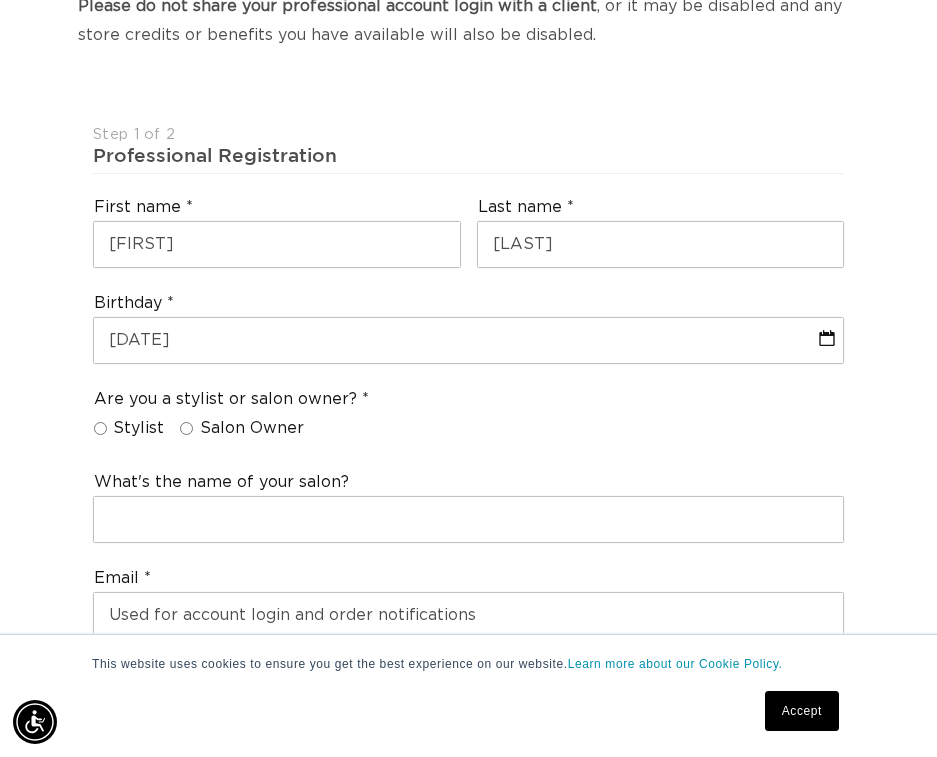 click on "Are you a stylist or salon owner? Stylist Salon Owner" at bounding box center (469, 418) 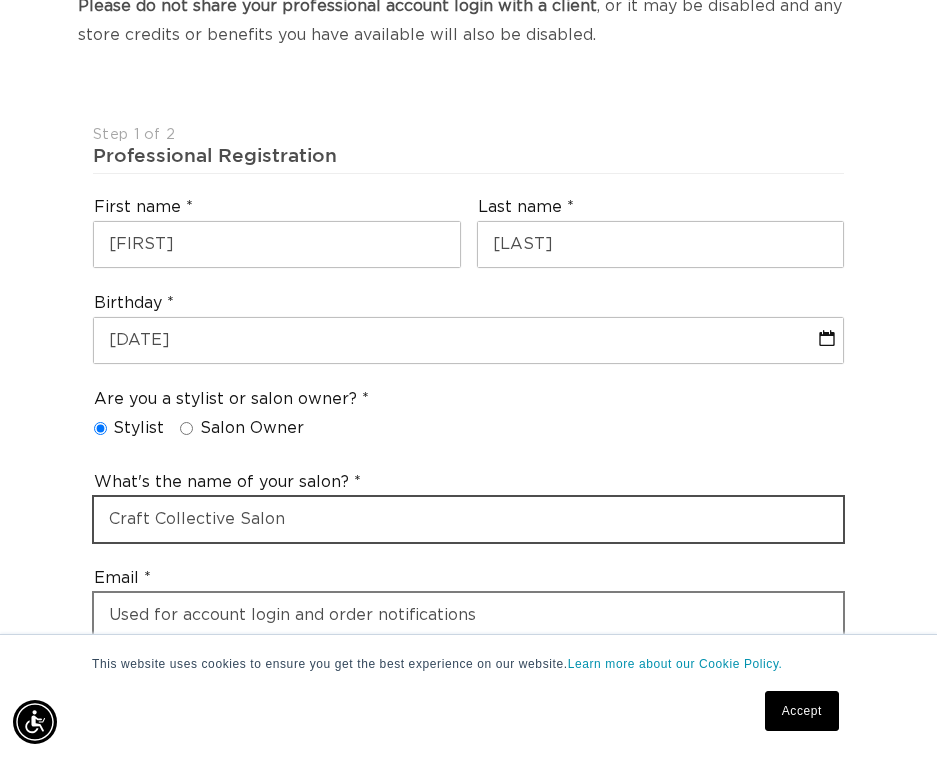scroll, scrollTop: 0, scrollLeft: 831, axis: horizontal 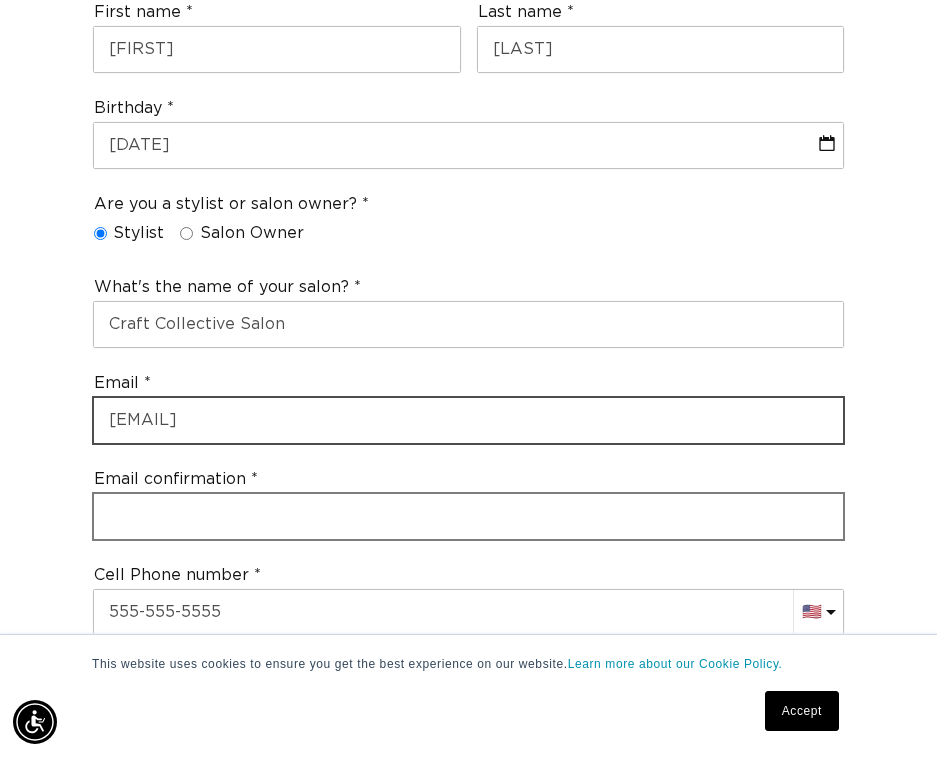 type on "[EMAIL_USER]@[DOMAIN]" 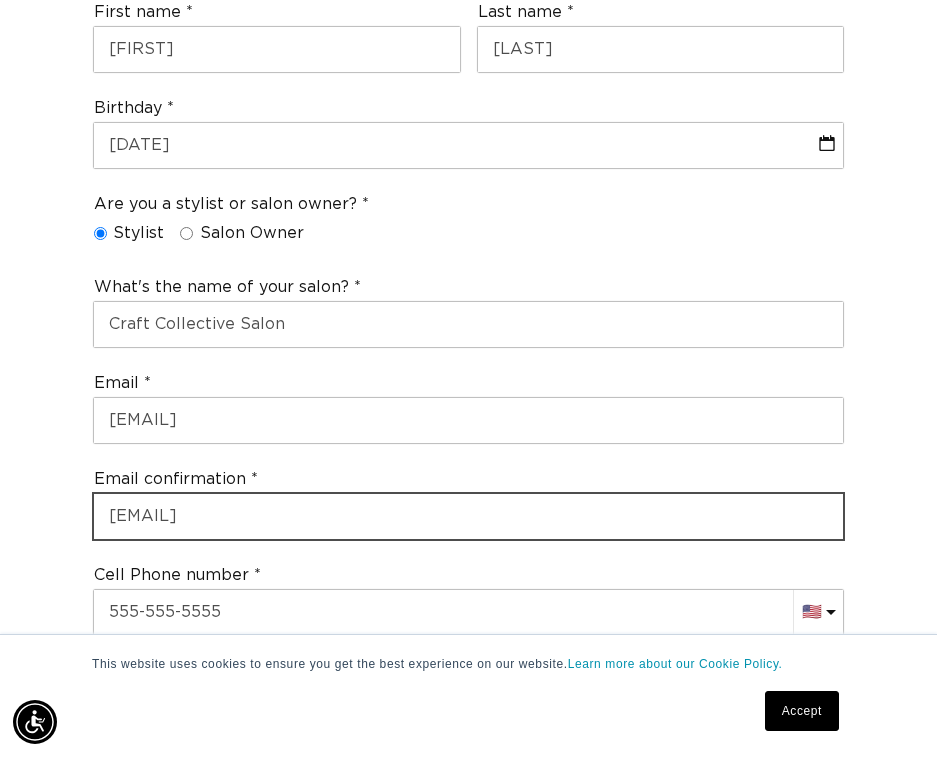 scroll, scrollTop: 0, scrollLeft: 0, axis: both 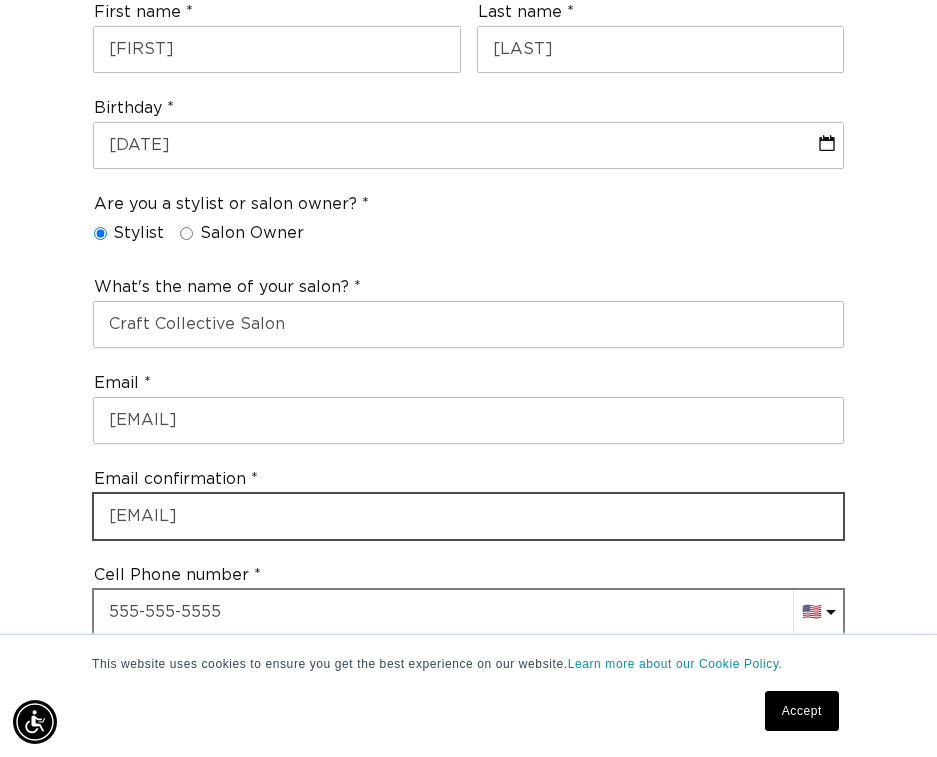type on "[EMAIL_USER]@[DOMAIN]" 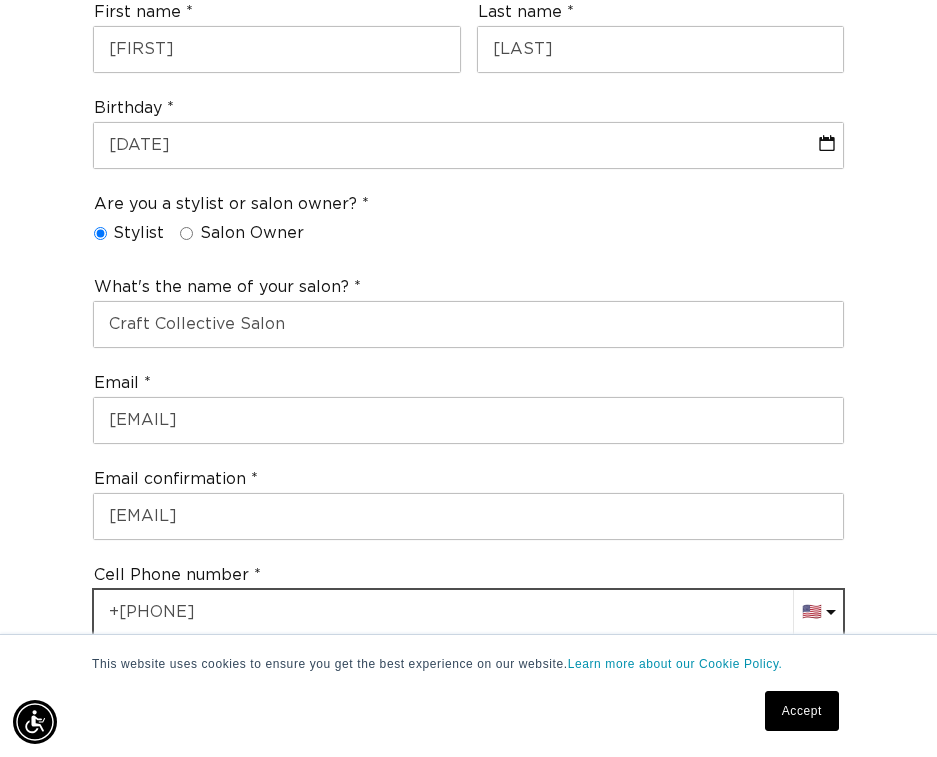 scroll, scrollTop: 0, scrollLeft: 1662, axis: horizontal 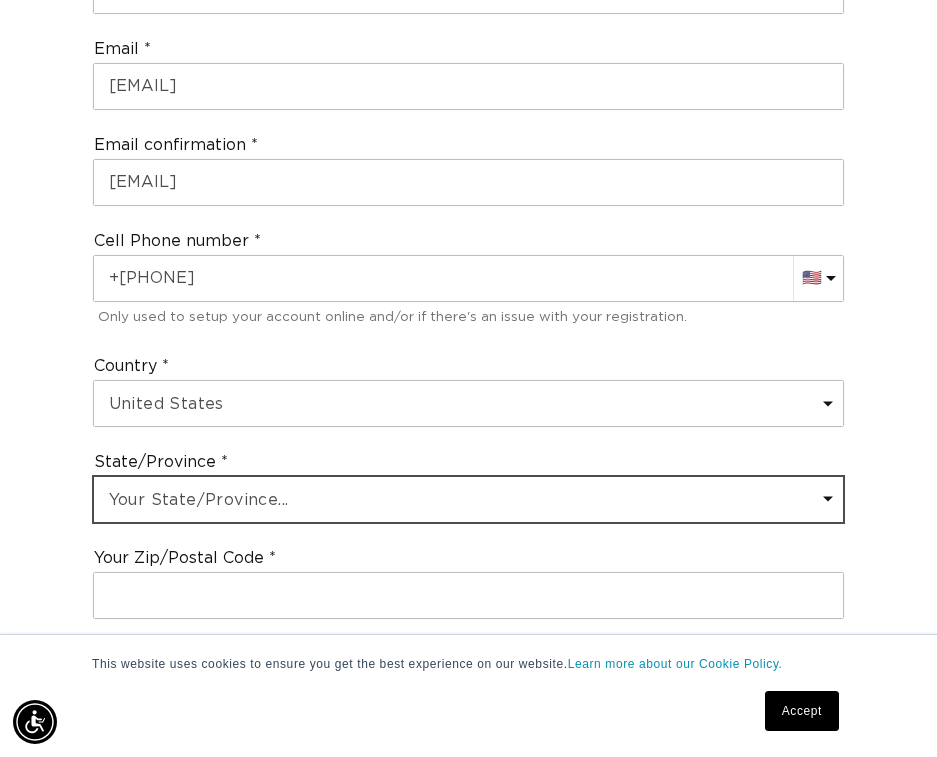 select on "[STATE]" 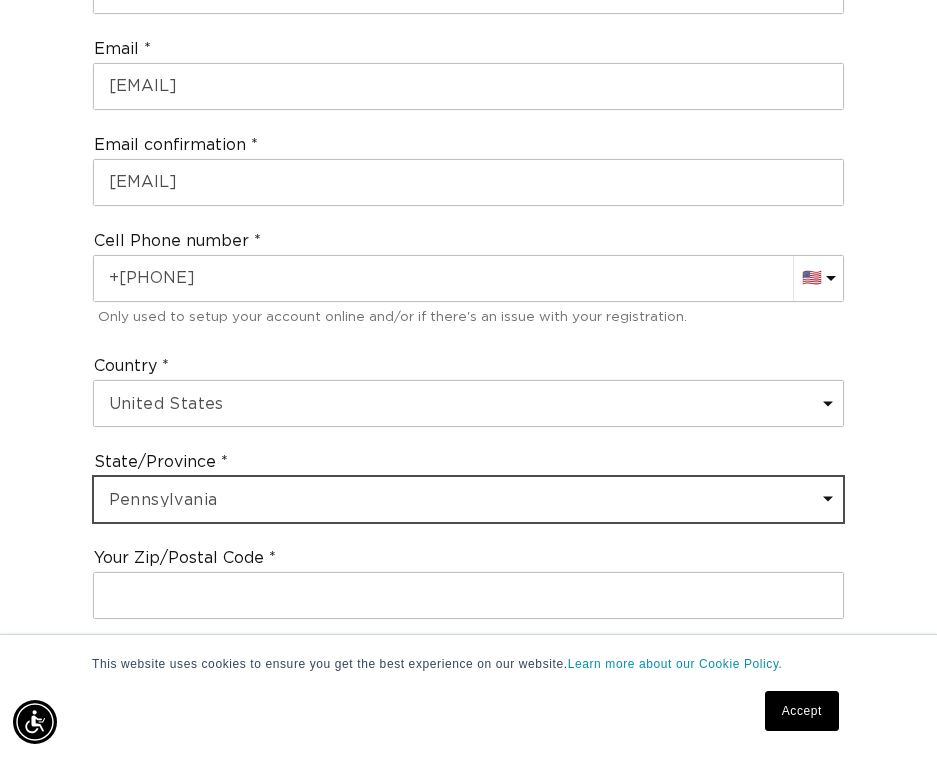 scroll, scrollTop: 0, scrollLeft: 1662, axis: horizontal 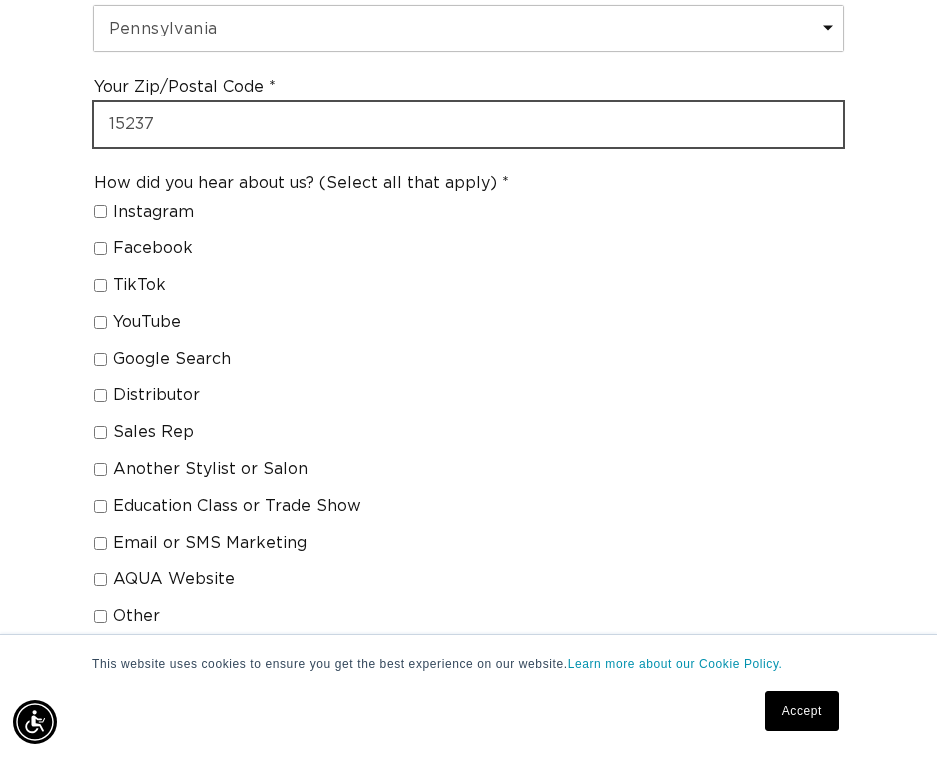 type on "15237" 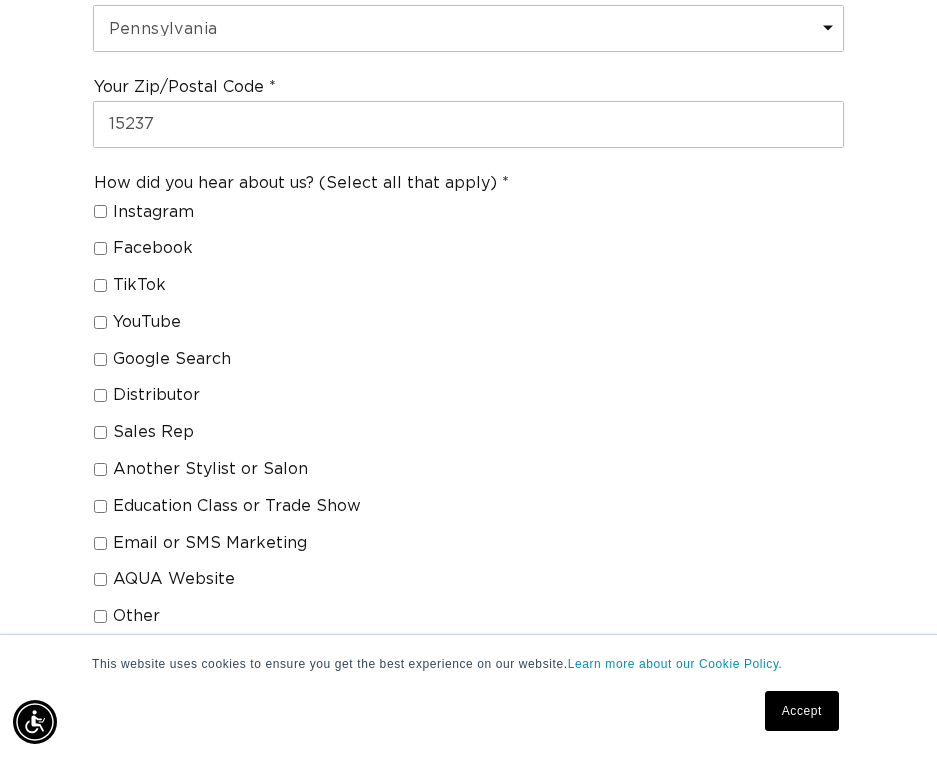 click on "Education Class or Trade Show" at bounding box center [100, 506] 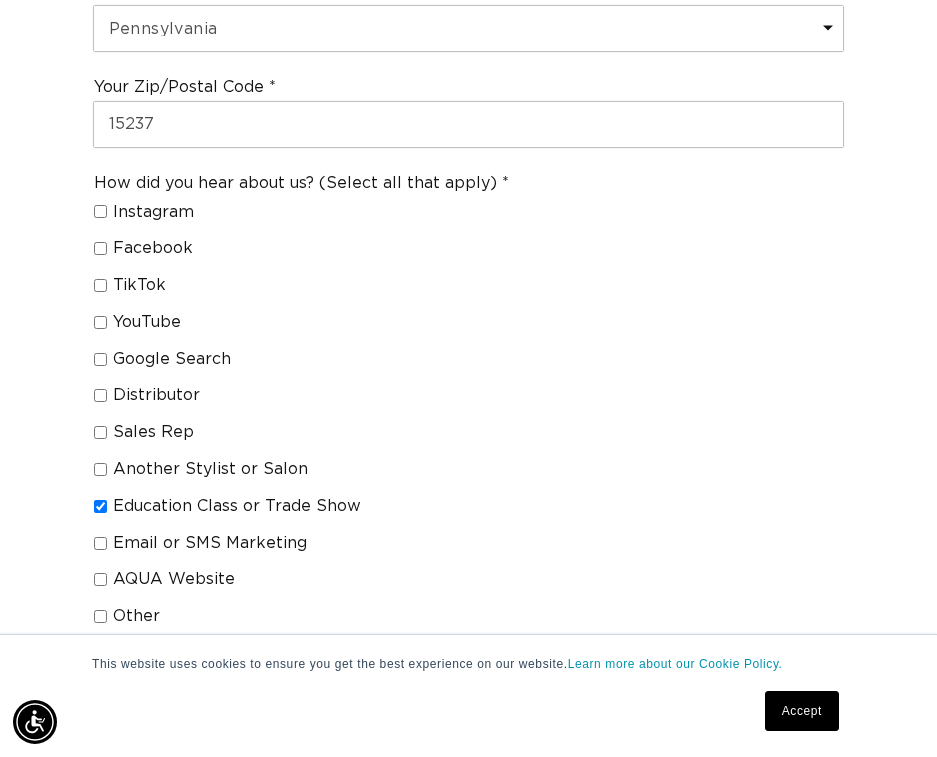 checkbox on "true" 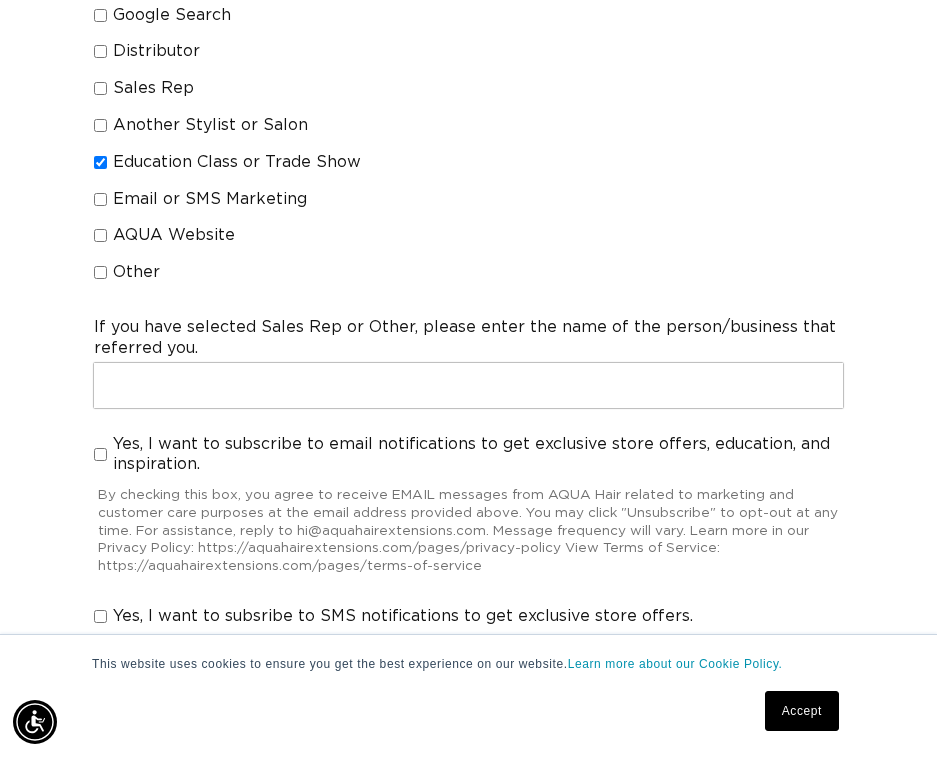 scroll, scrollTop: 1786, scrollLeft: 0, axis: vertical 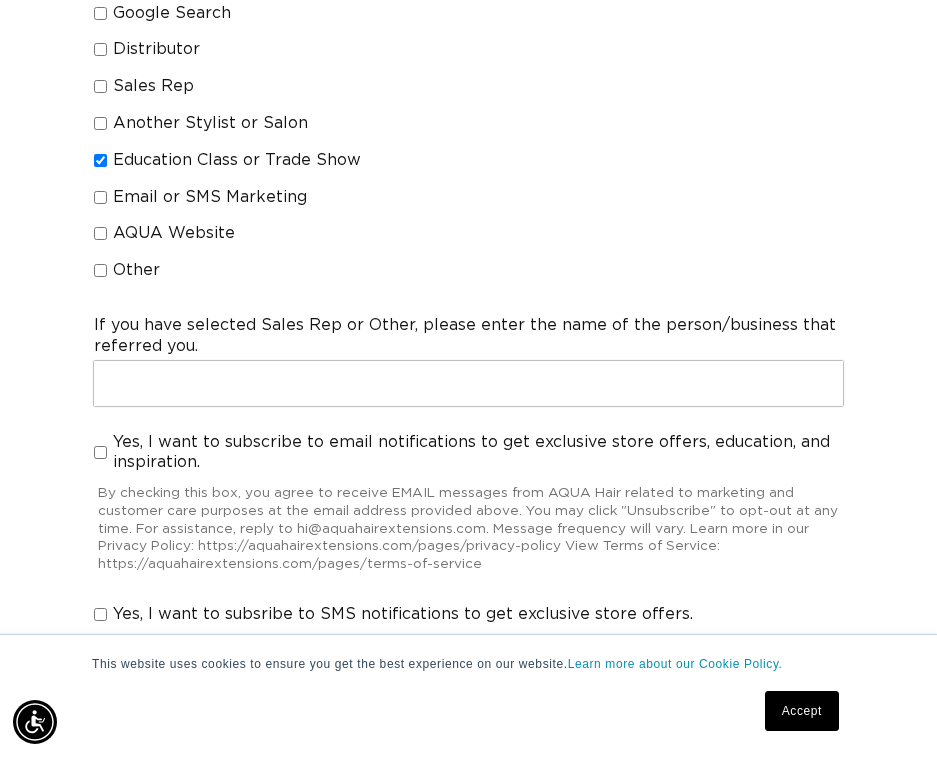 click on "Yes, I want to subsribe to SMS notifications to get exclusive store offers." at bounding box center (100, 614) 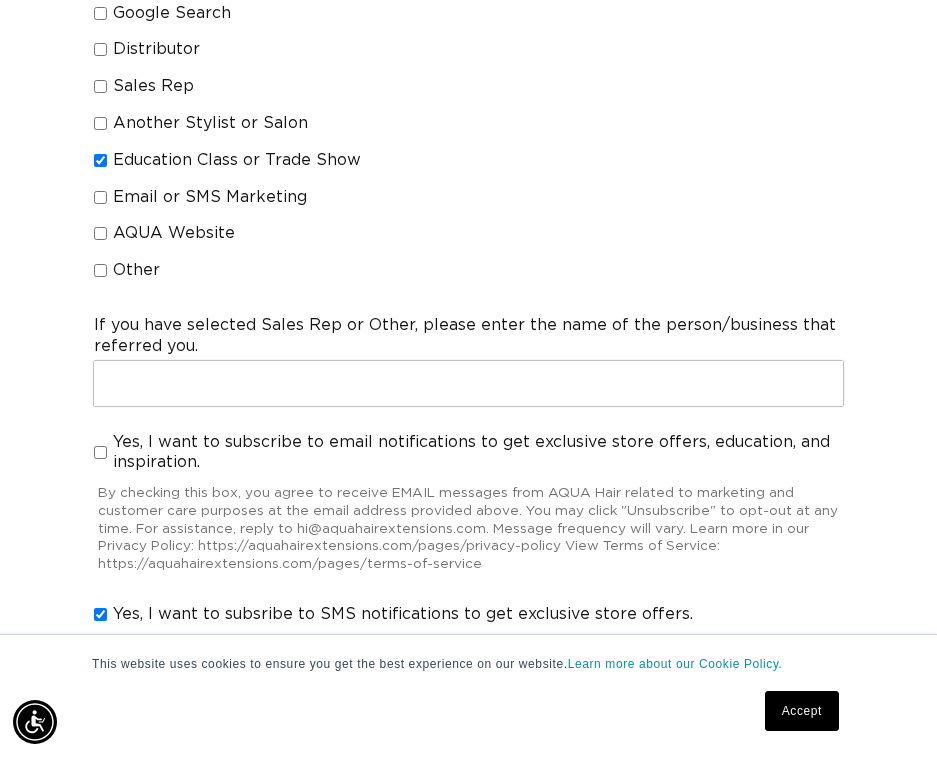 checkbox on "true" 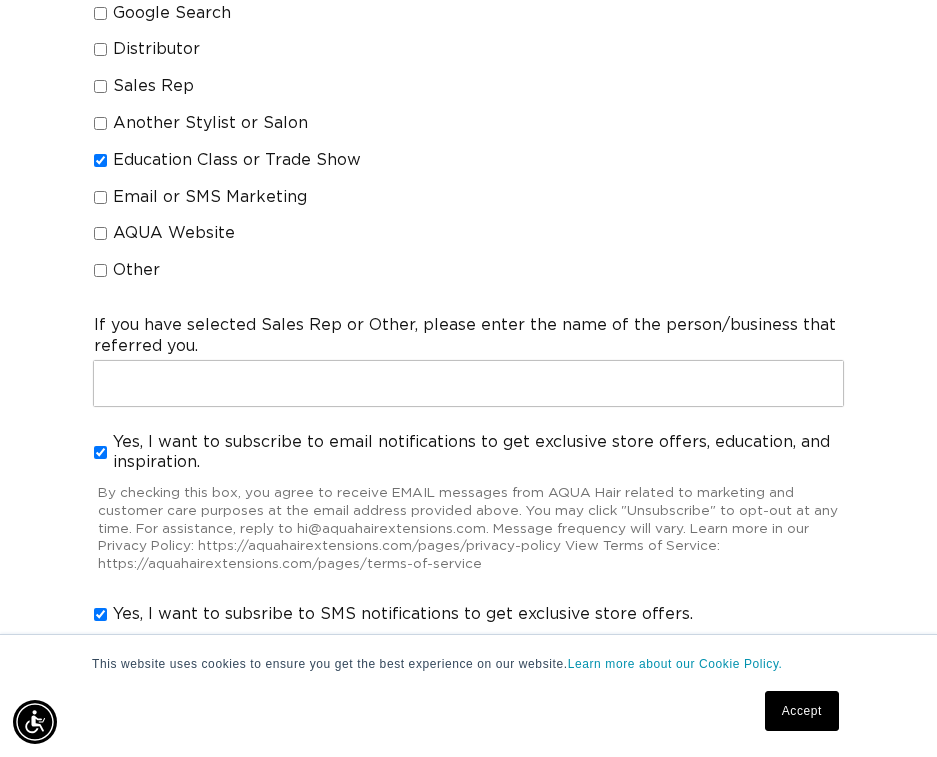 checkbox on "true" 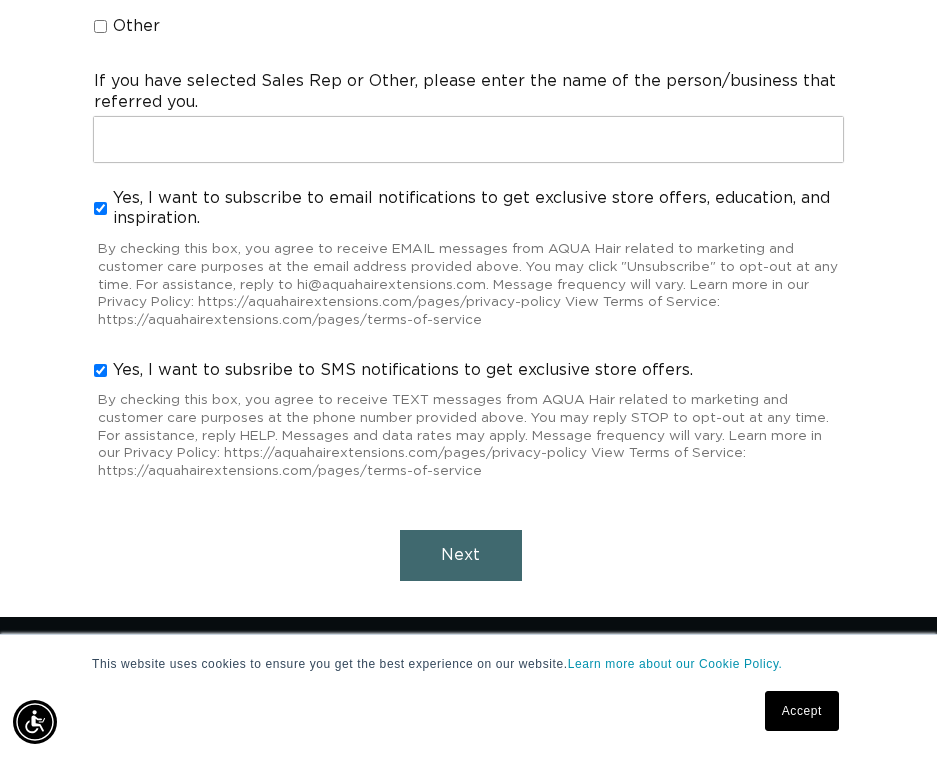 scroll, scrollTop: 2117, scrollLeft: 0, axis: vertical 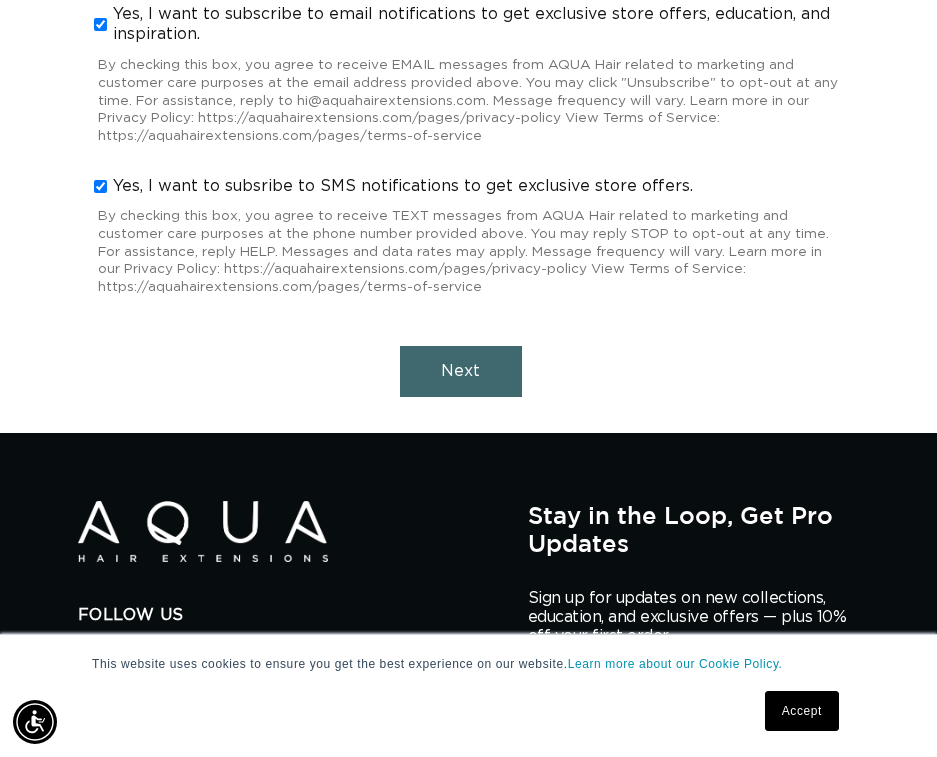 click on "Next" at bounding box center (460, 371) 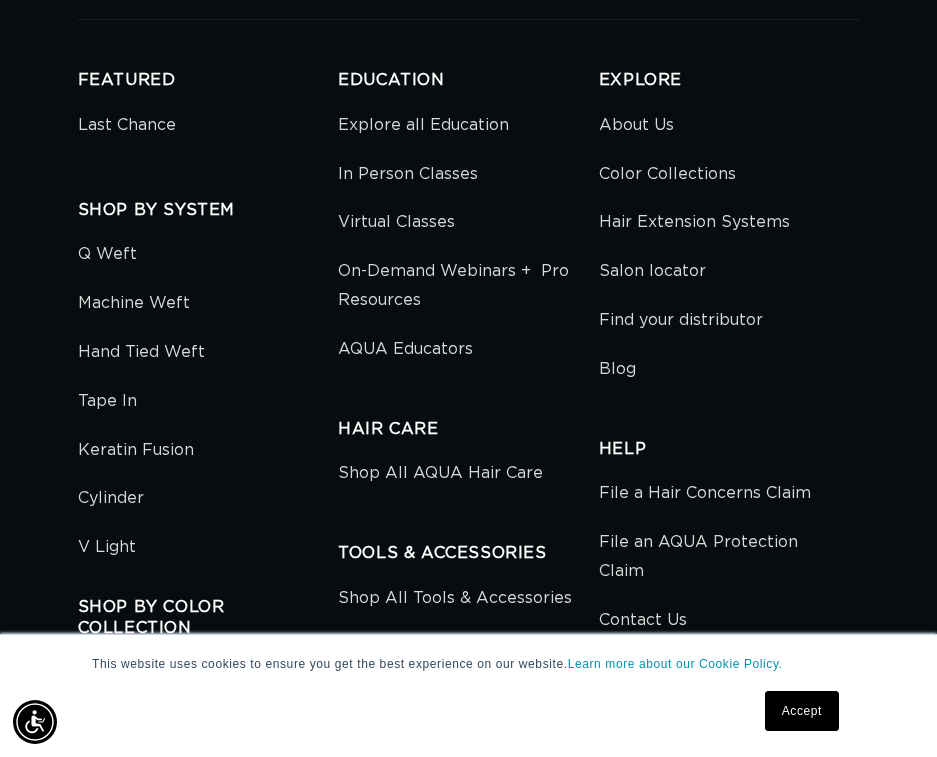 scroll, scrollTop: 391, scrollLeft: 0, axis: vertical 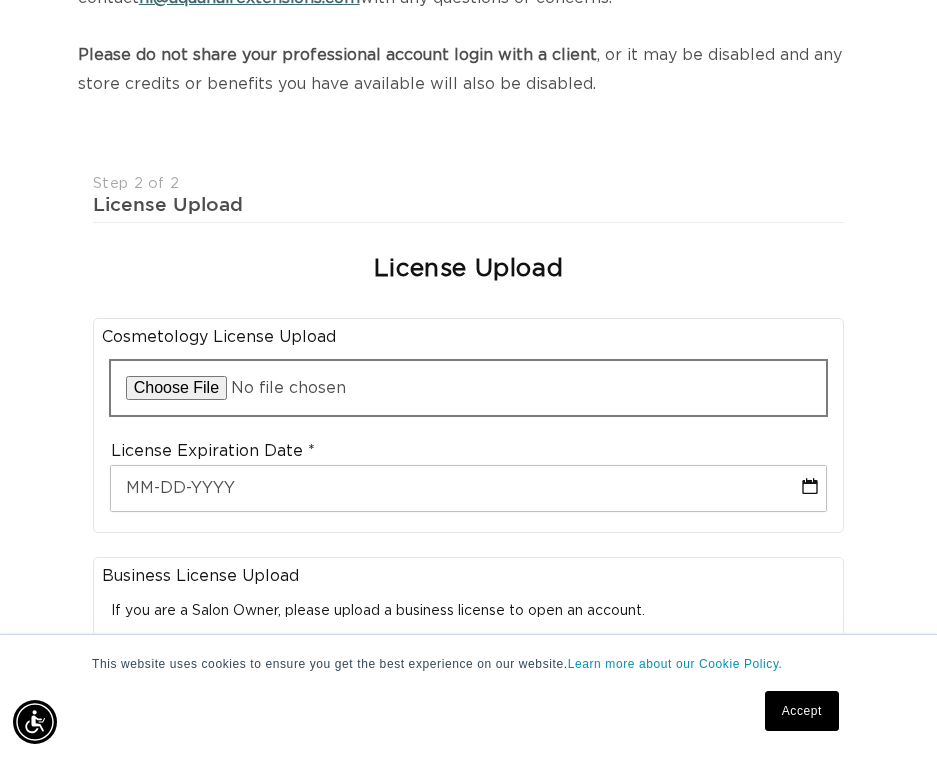 click at bounding box center (469, 388) 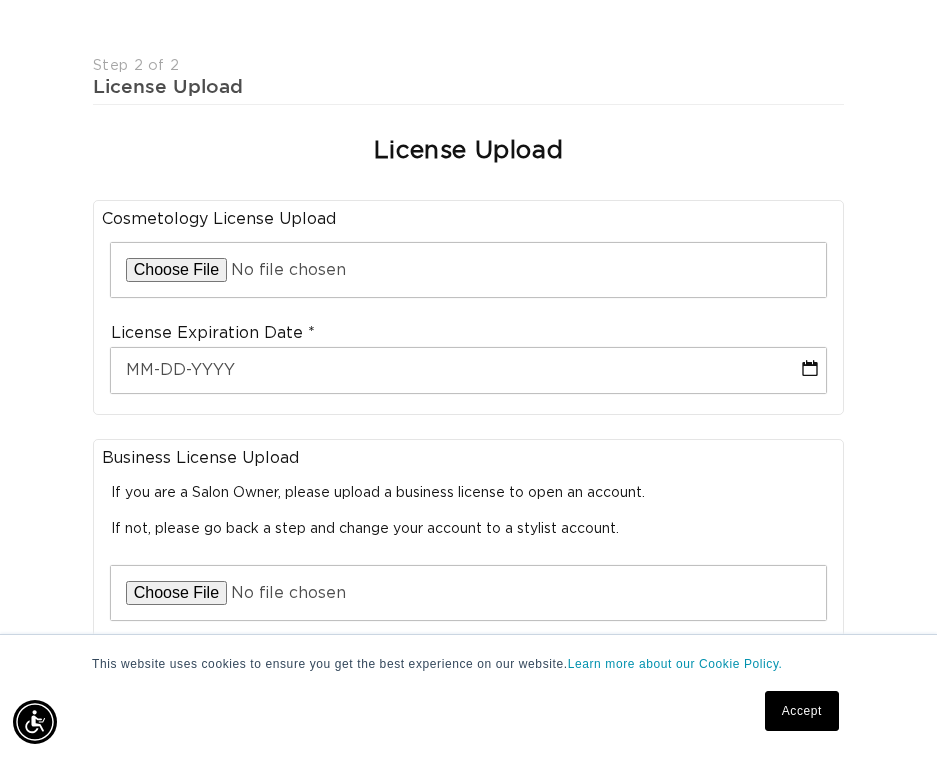scroll, scrollTop: 528, scrollLeft: 0, axis: vertical 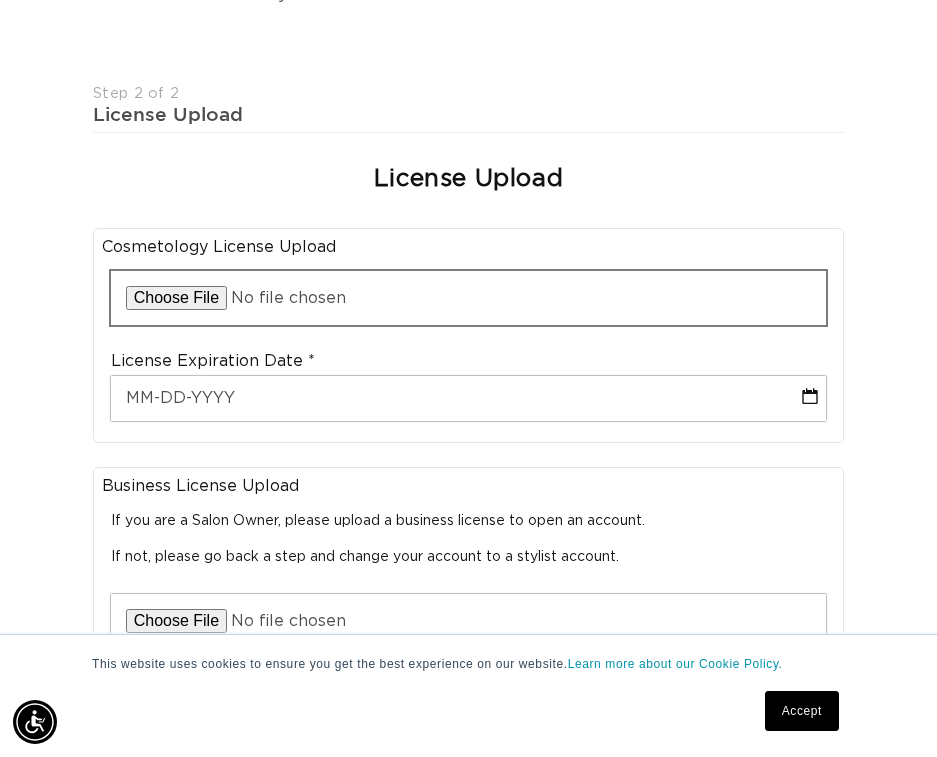 click at bounding box center [469, 298] 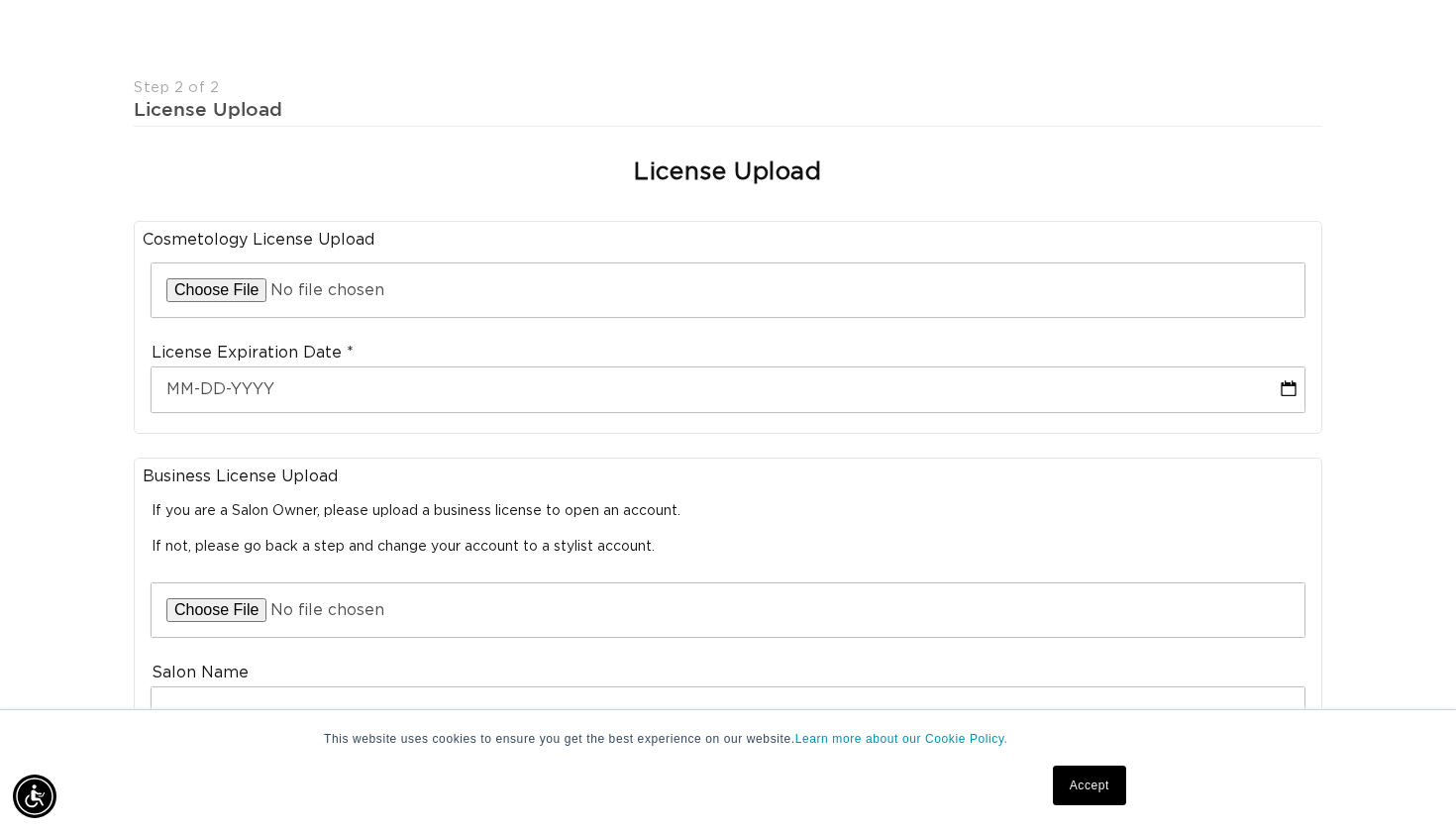 scroll, scrollTop: 0, scrollLeft: 2631, axis: horizontal 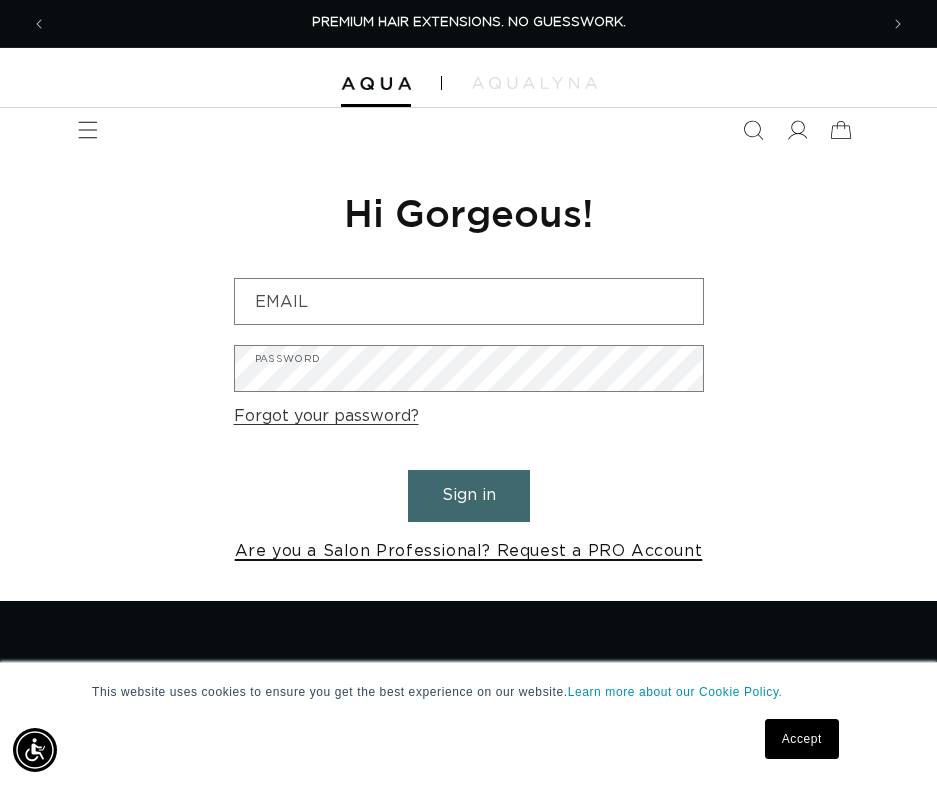 click on "Are you a Salon Professional? Request a PRO Account" at bounding box center [469, 551] 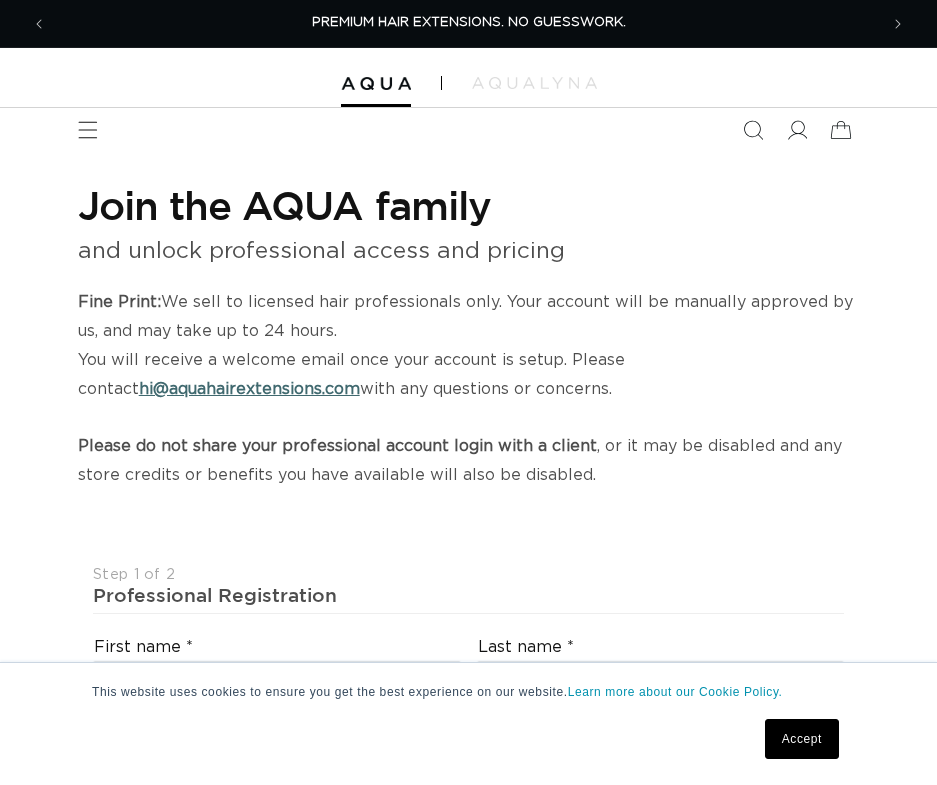 select on "US" 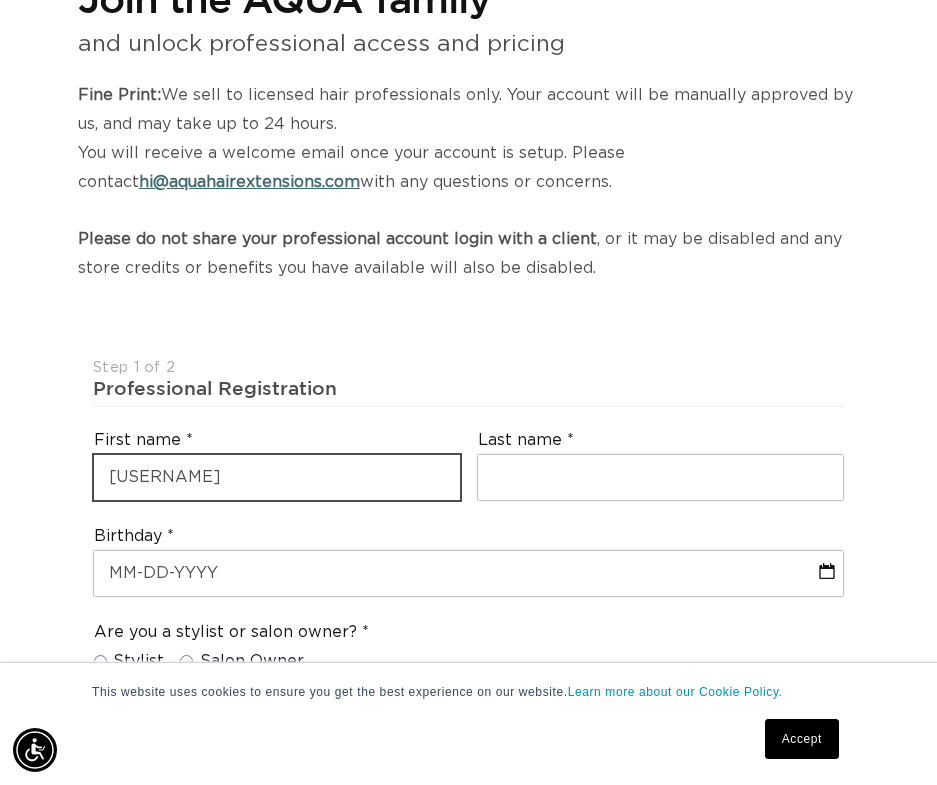 scroll, scrollTop: 0, scrollLeft: 831, axis: horizontal 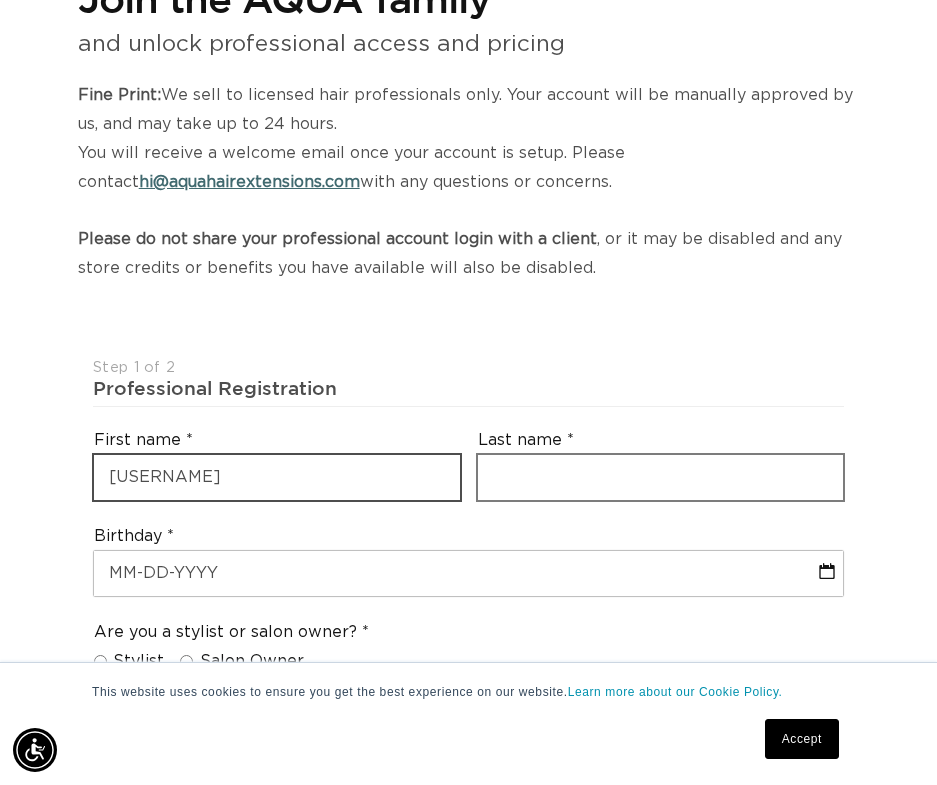 type on "[USERNAME]" 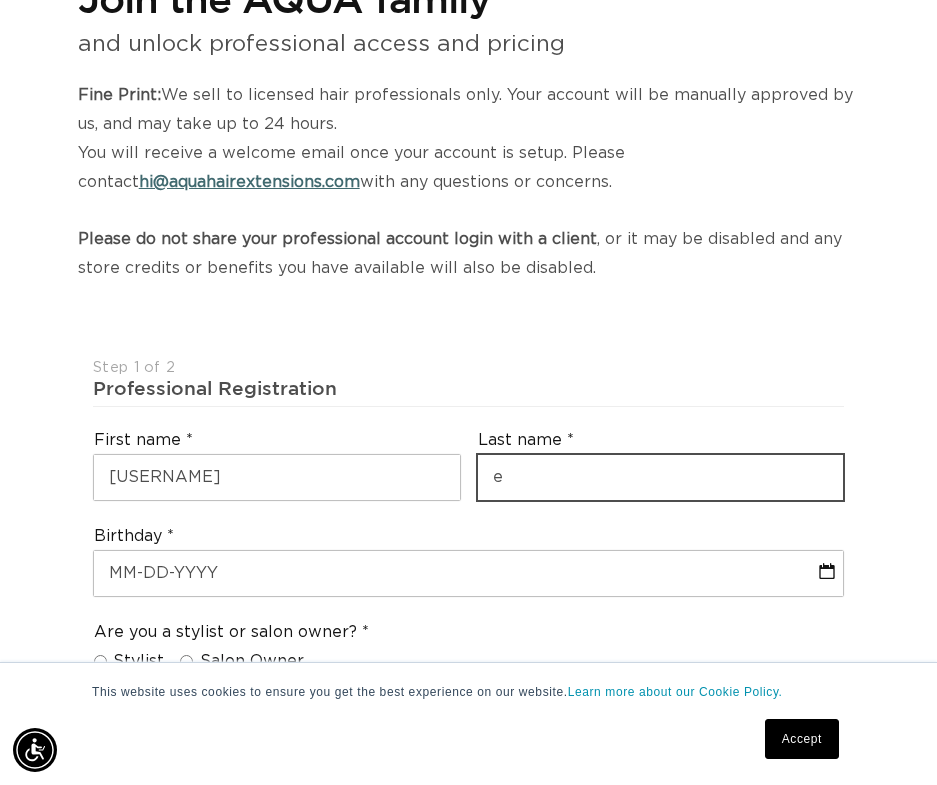 scroll, scrollTop: 0, scrollLeft: 1662, axis: horizontal 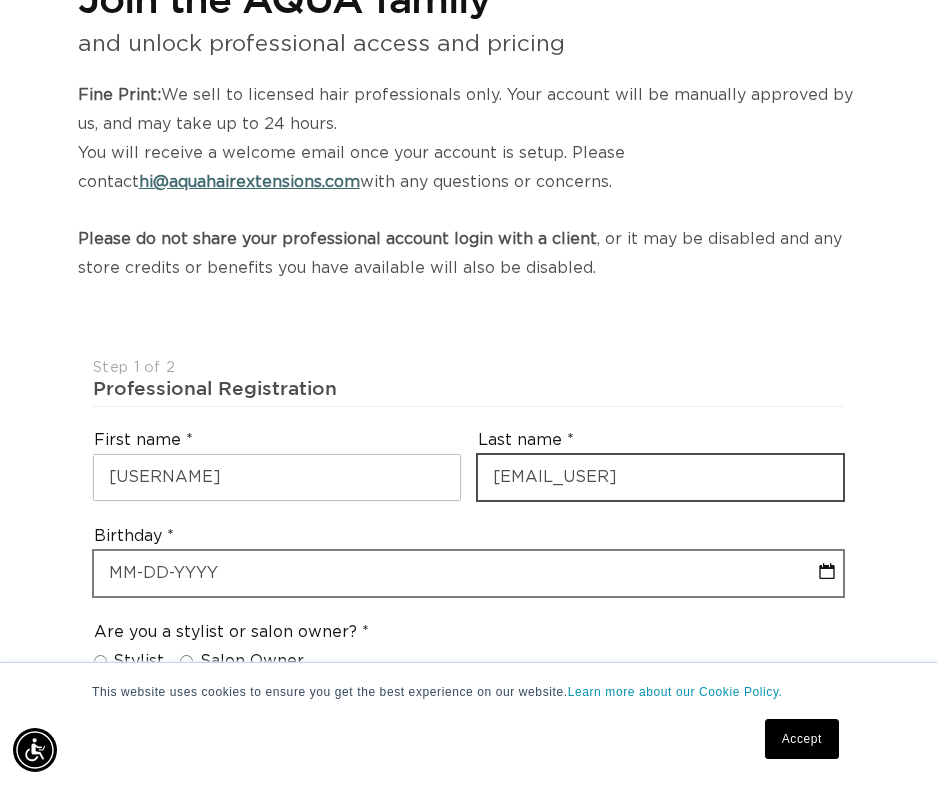 type on "[EMAIL_USER]" 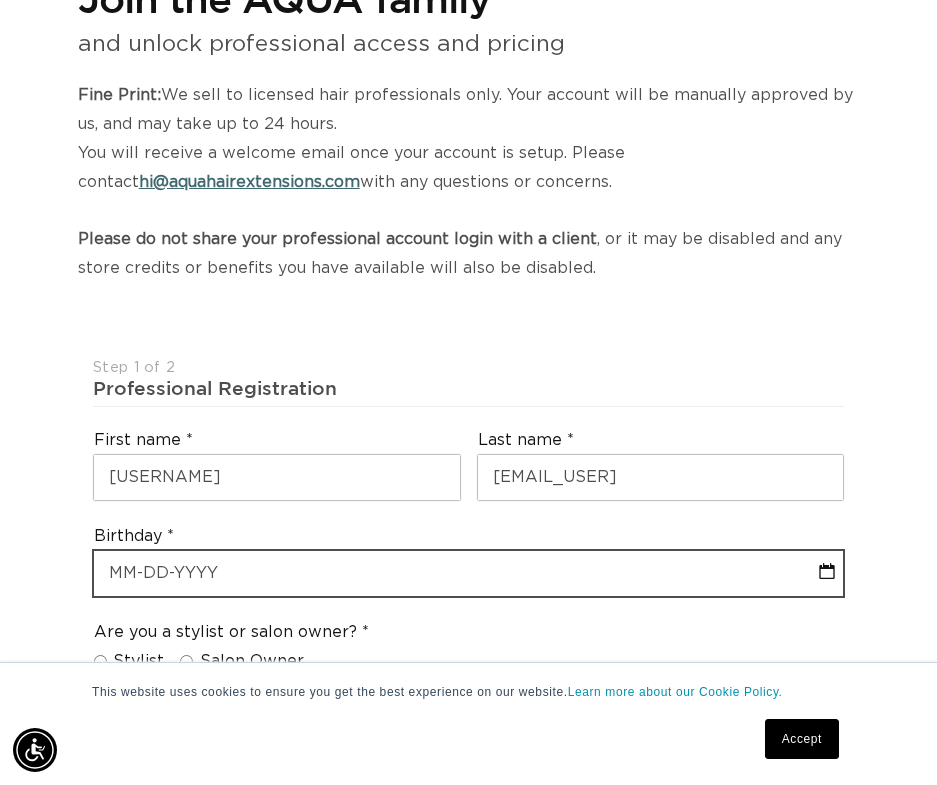 select on "7" 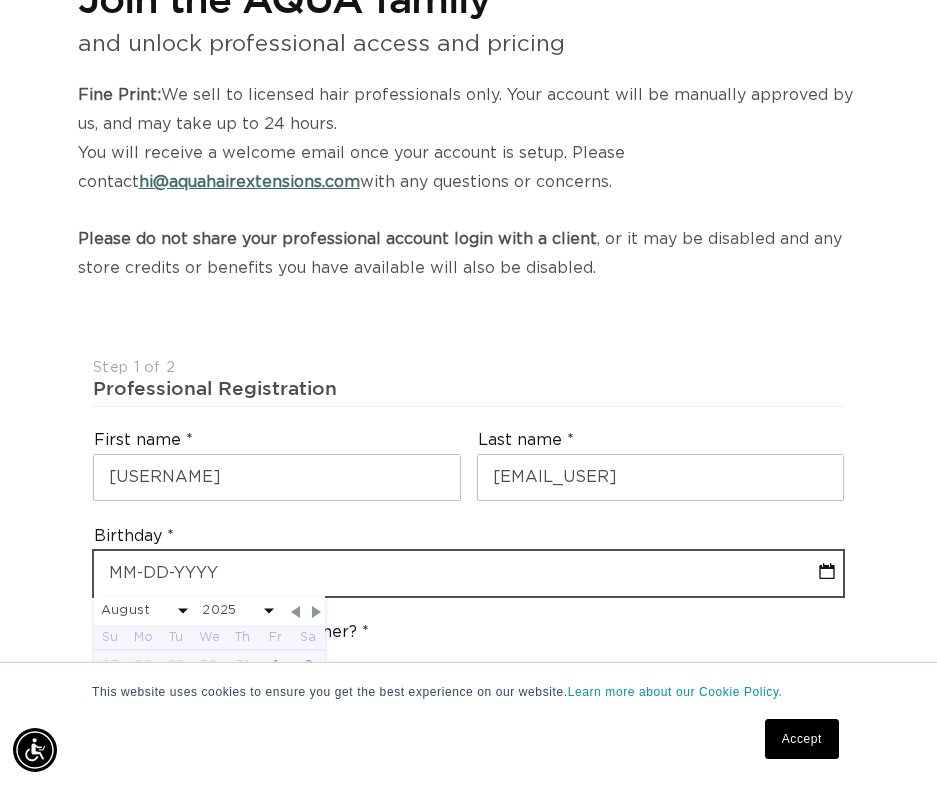 type on "0" 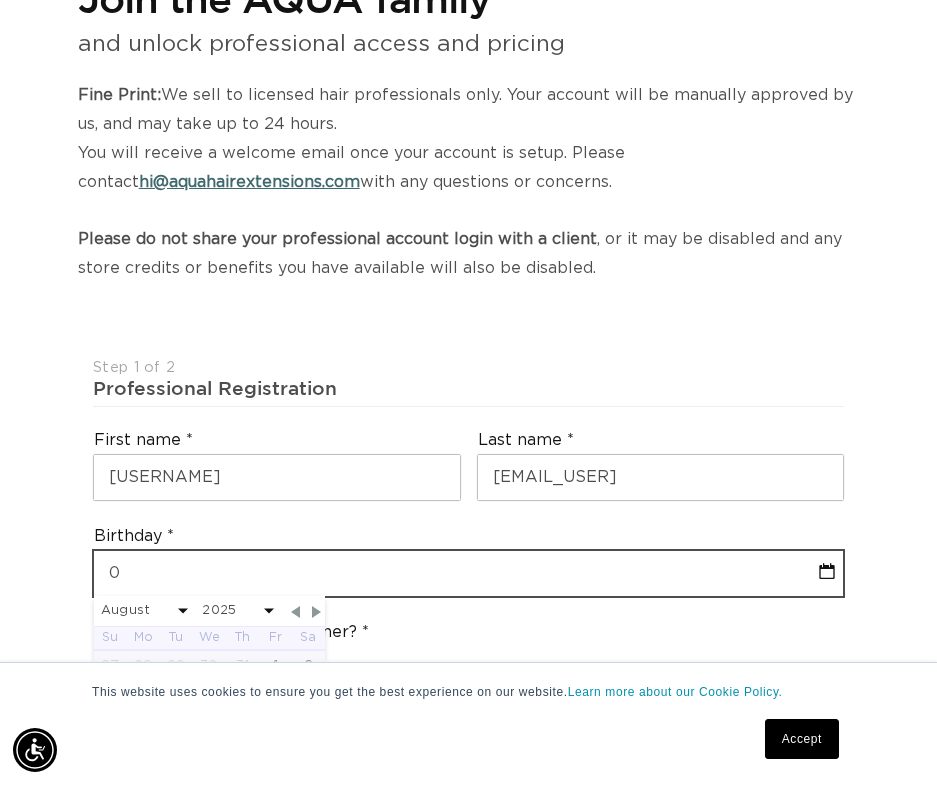 select on "7" 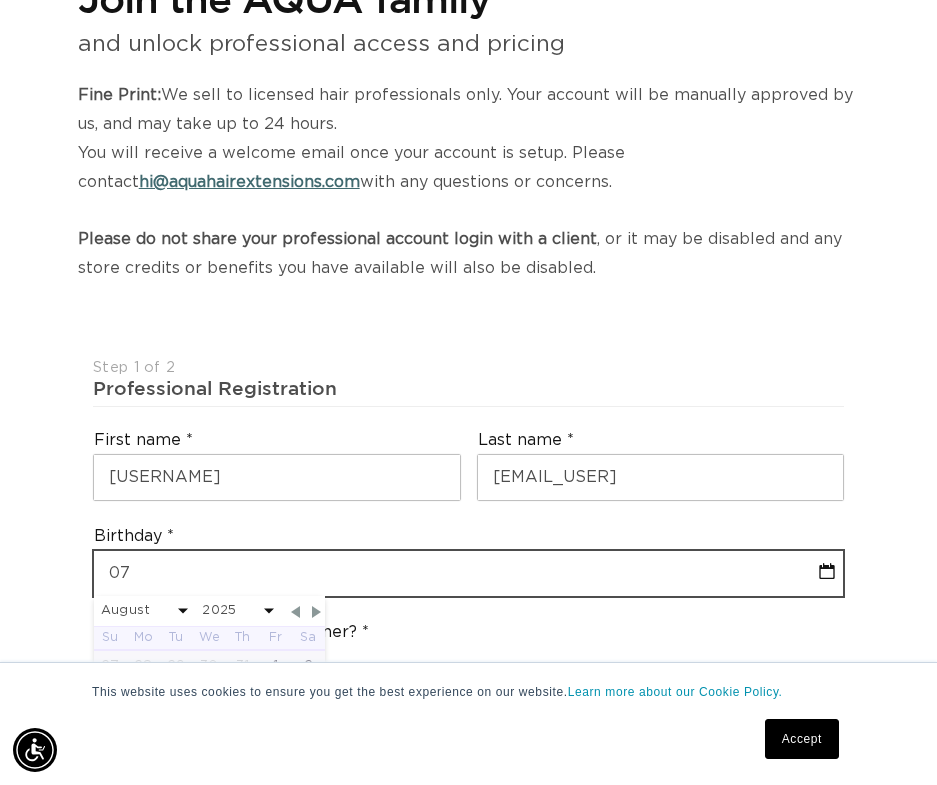 select on "7" 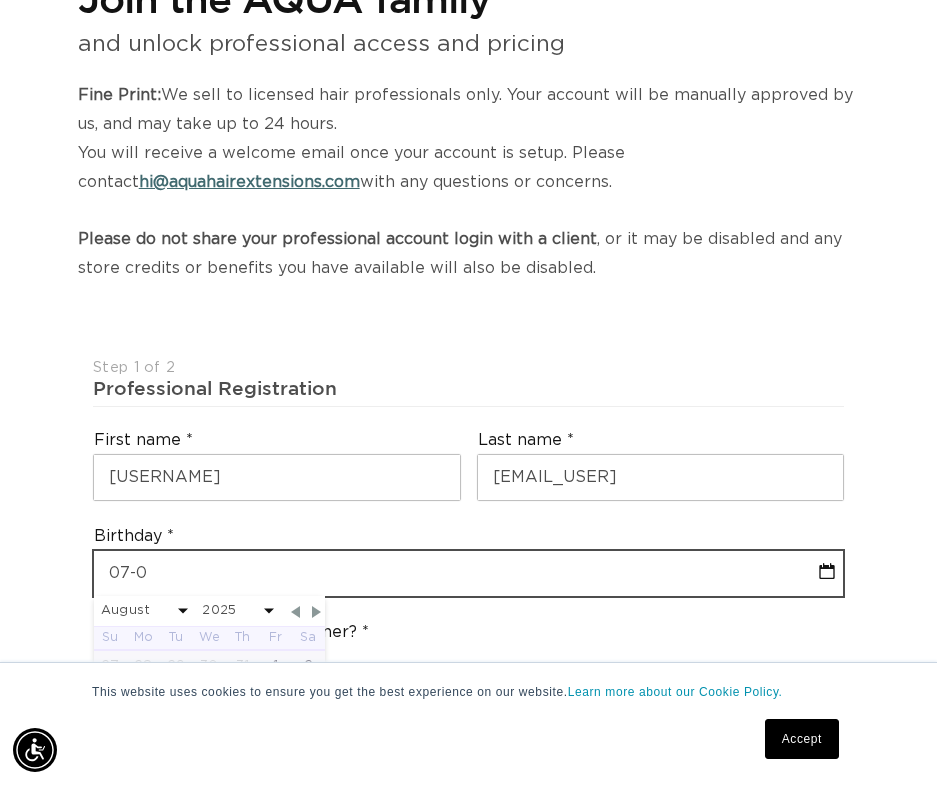 select on "7" 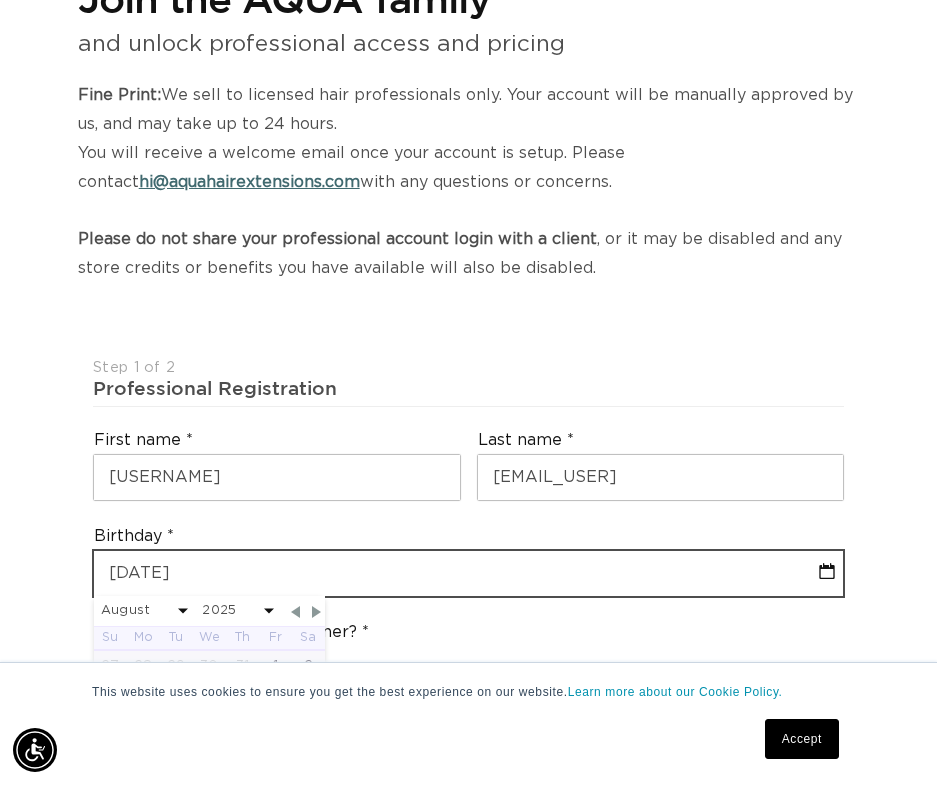 select on "7" 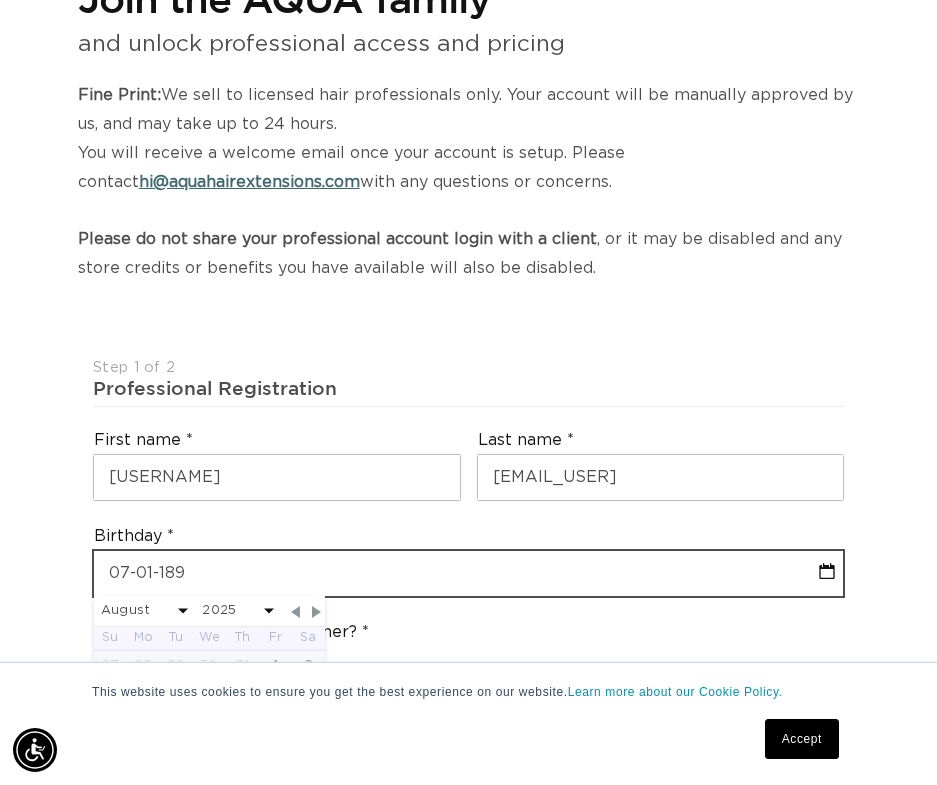 select on "7" 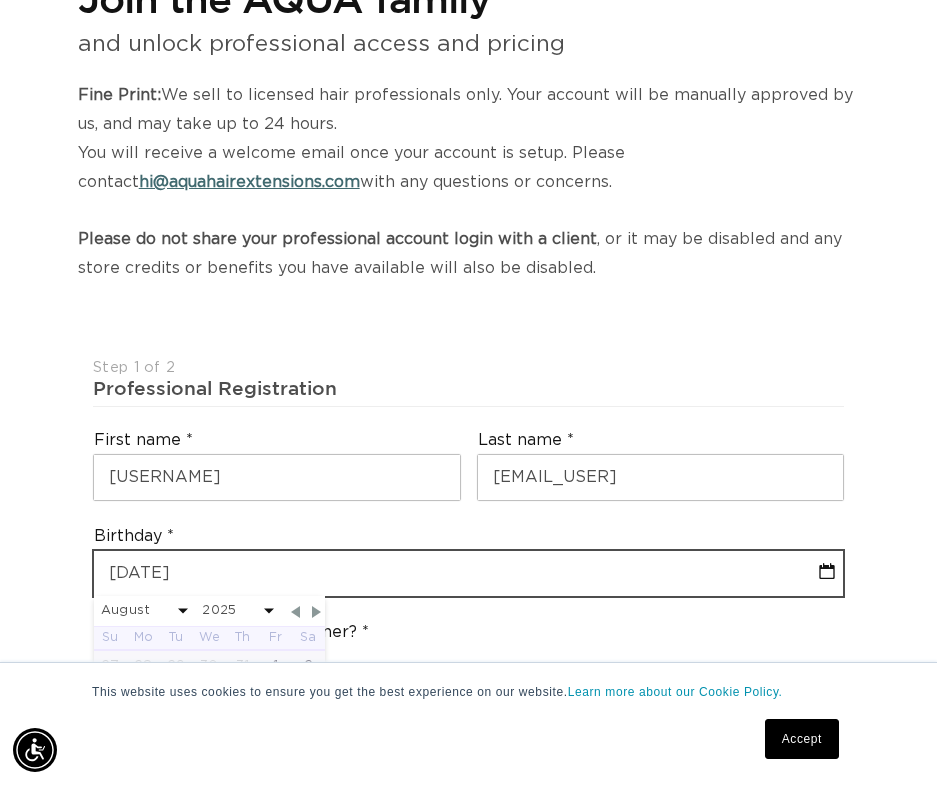 select on "6" 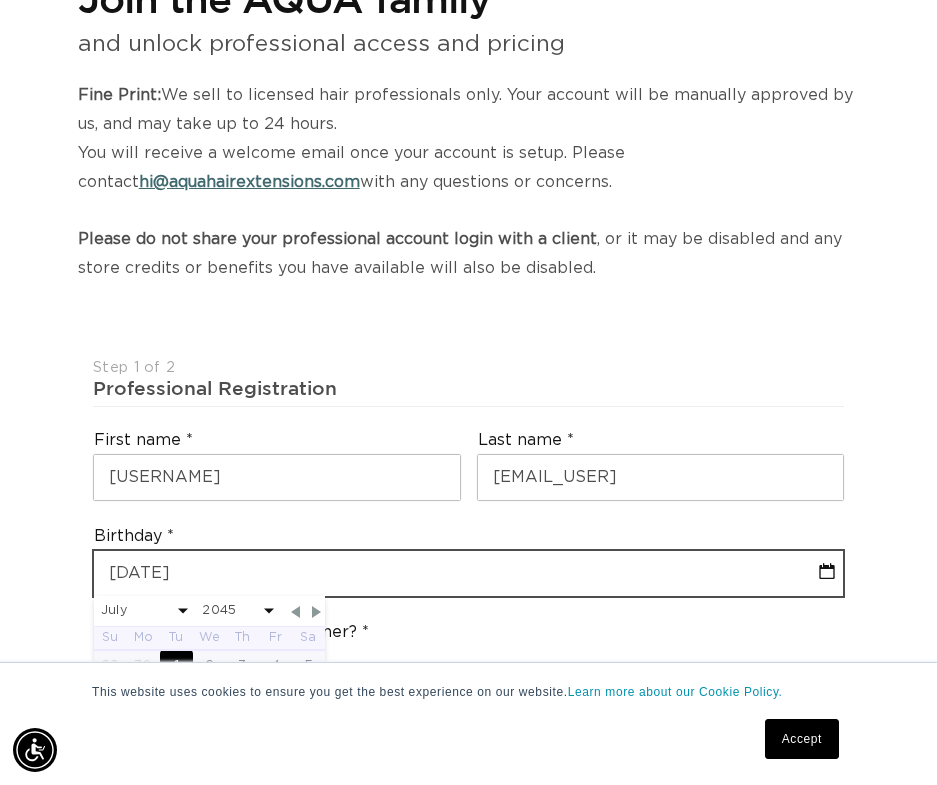 scroll, scrollTop: 0, scrollLeft: 831, axis: horizontal 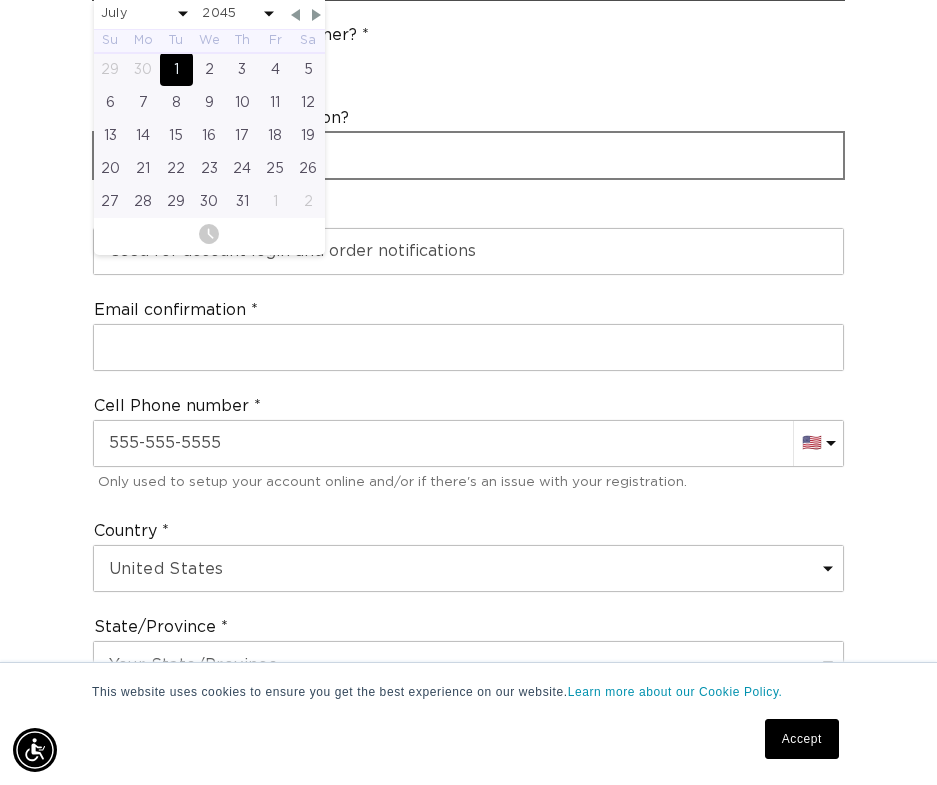 type on "[DATE]" 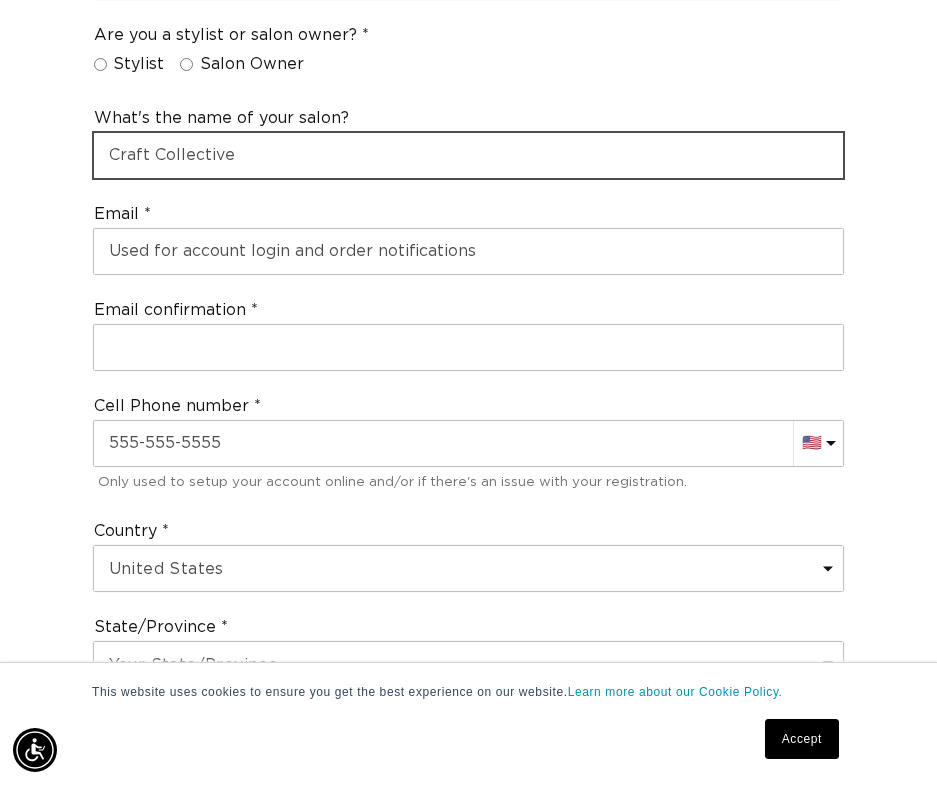 scroll, scrollTop: 0, scrollLeft: 831, axis: horizontal 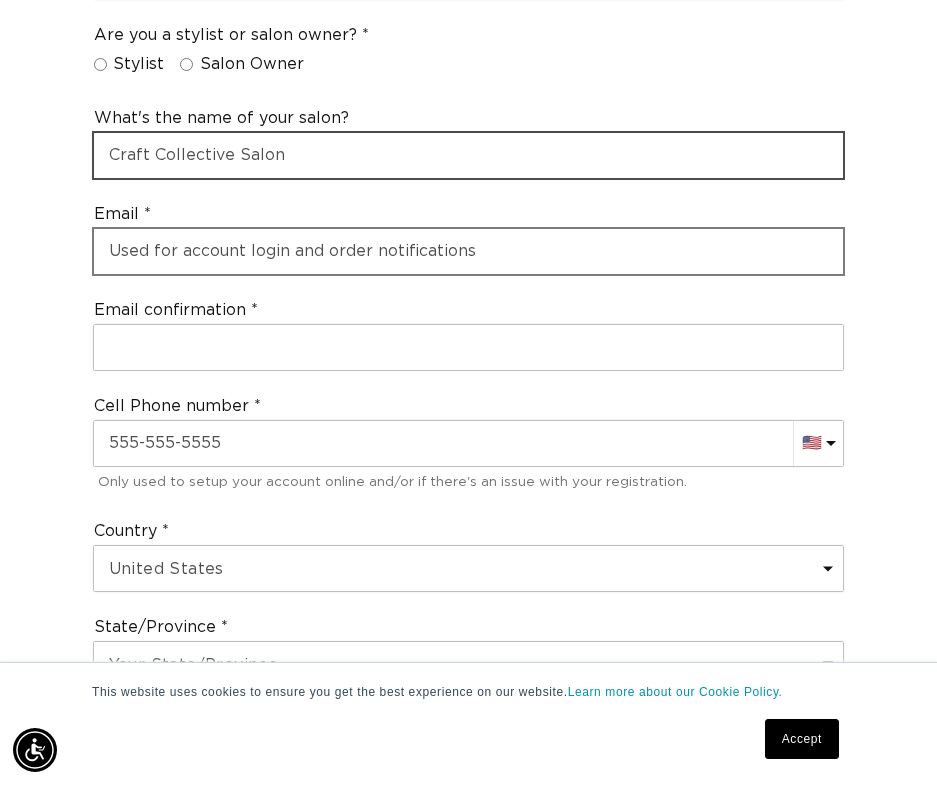 type on "Craft Collective Salon" 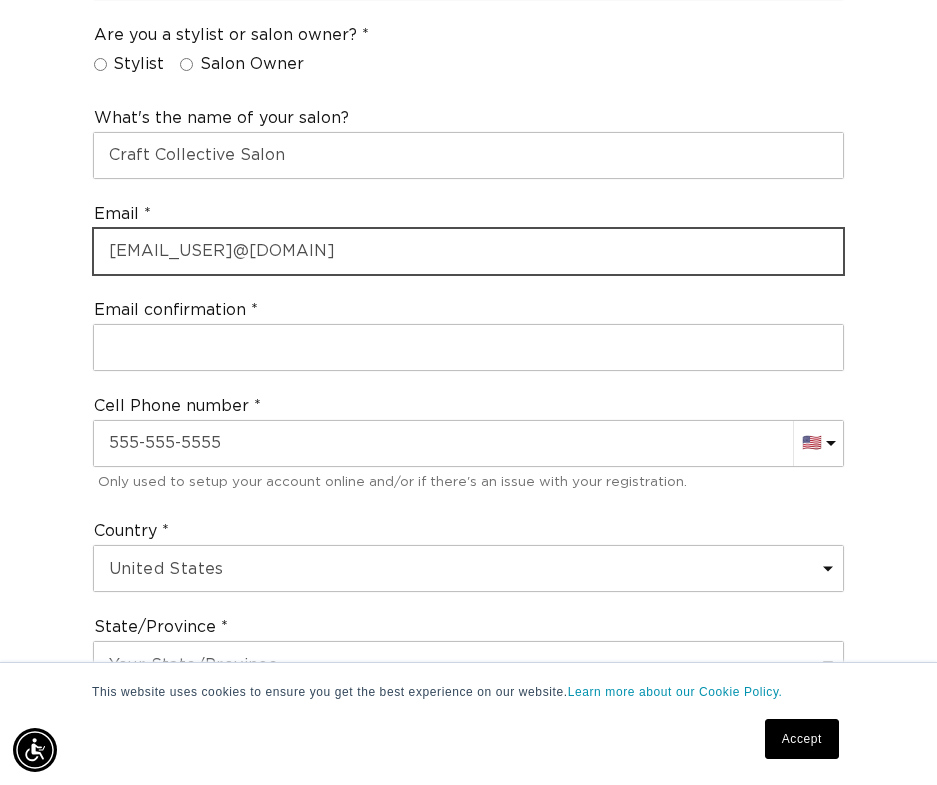 scroll, scrollTop: 0, scrollLeft: 831, axis: horizontal 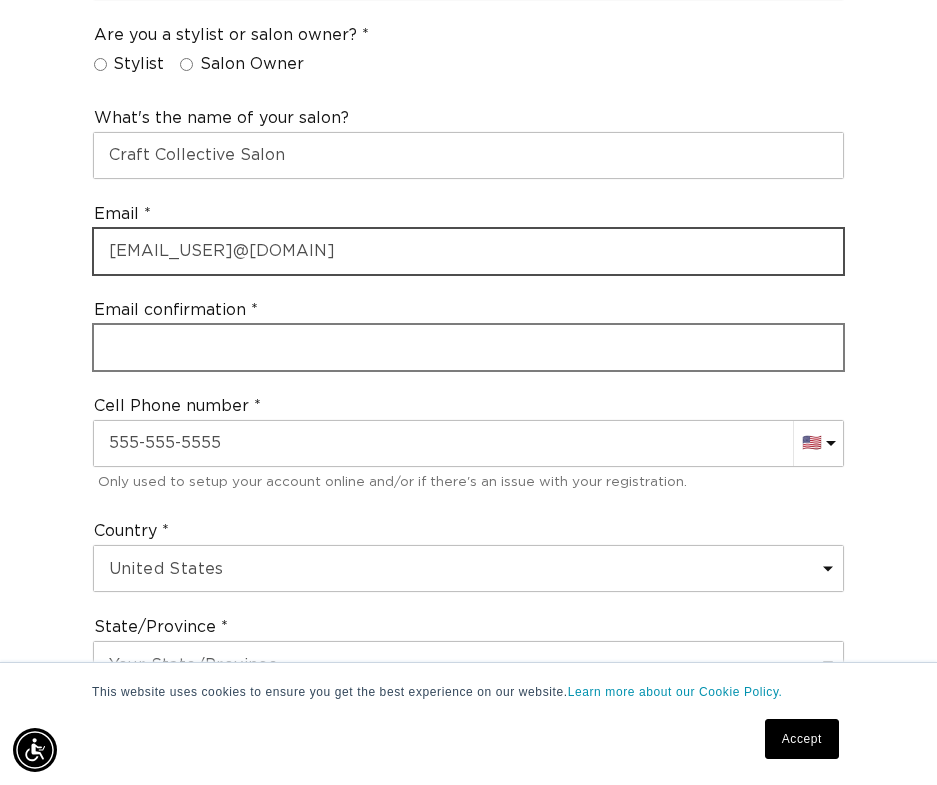type on "[EMAIL_USER]@[DOMAIN]" 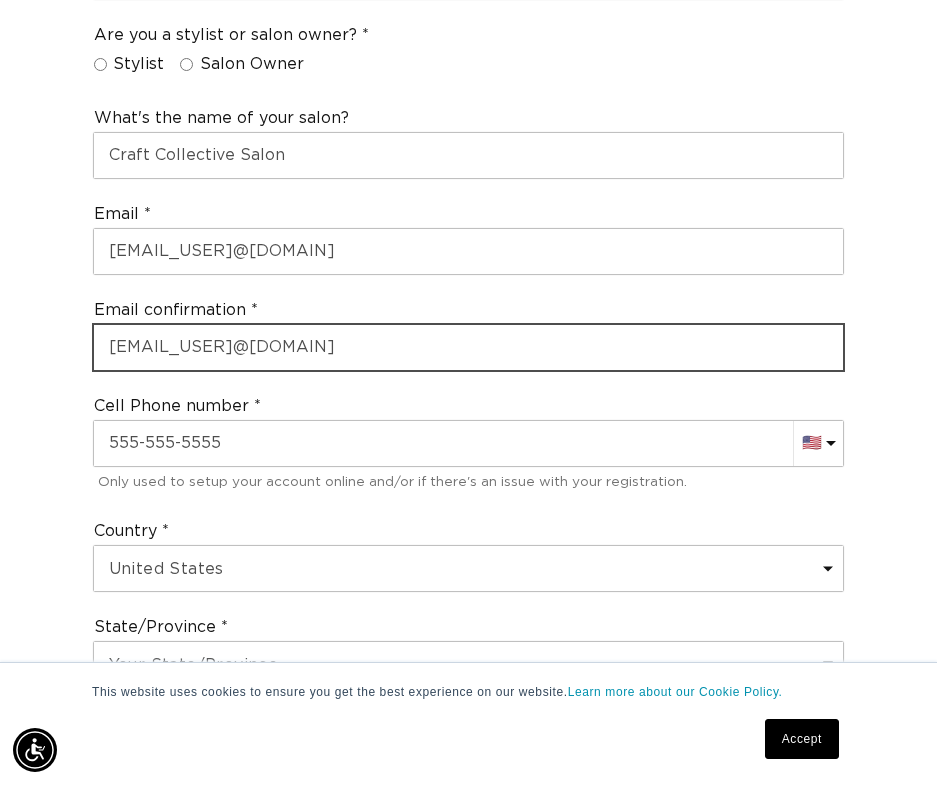 scroll, scrollTop: 0, scrollLeft: 1662, axis: horizontal 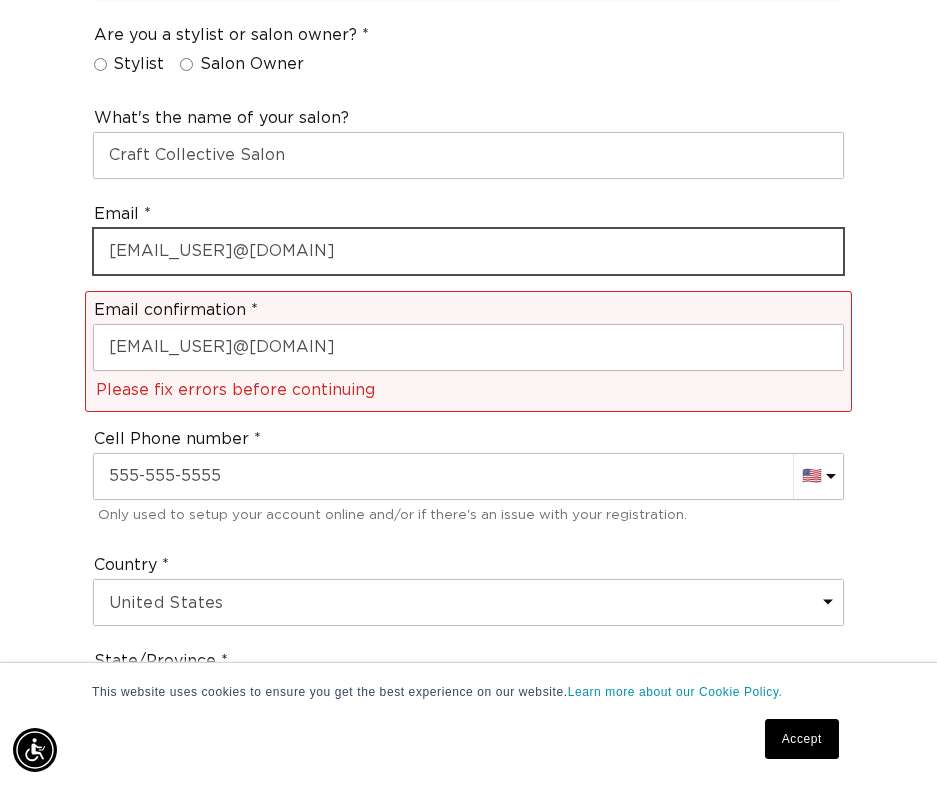 click on "[EMAIL_USER]@[DOMAIN]" at bounding box center [469, 251] 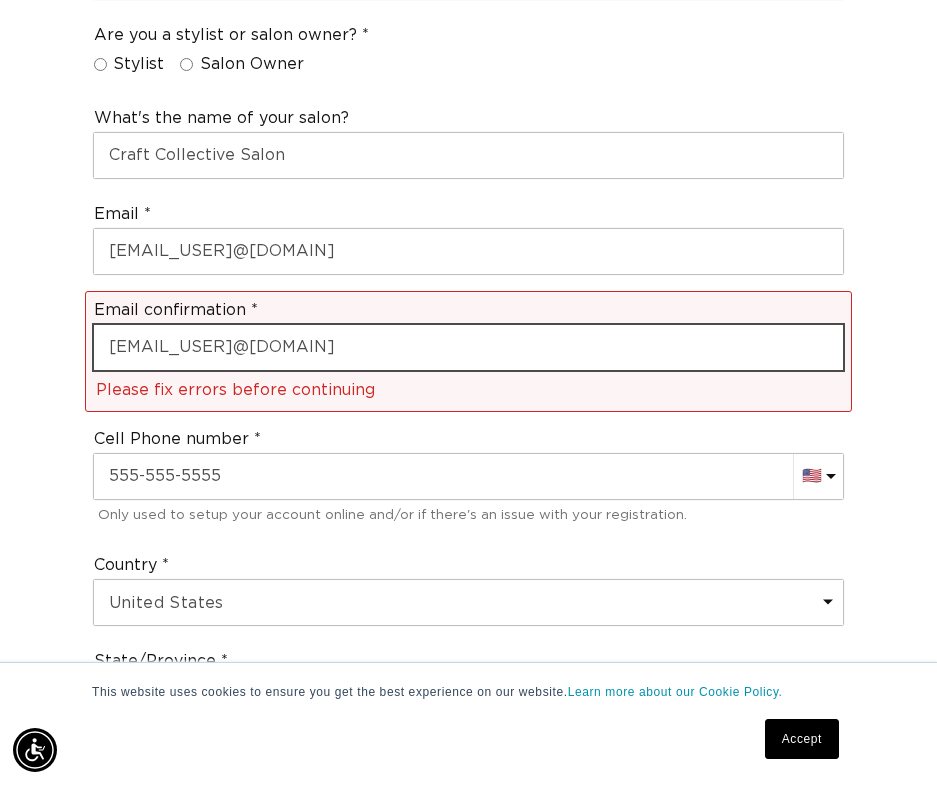 click on "[EMAIL_USER]@[DOMAIN]" at bounding box center [469, 347] 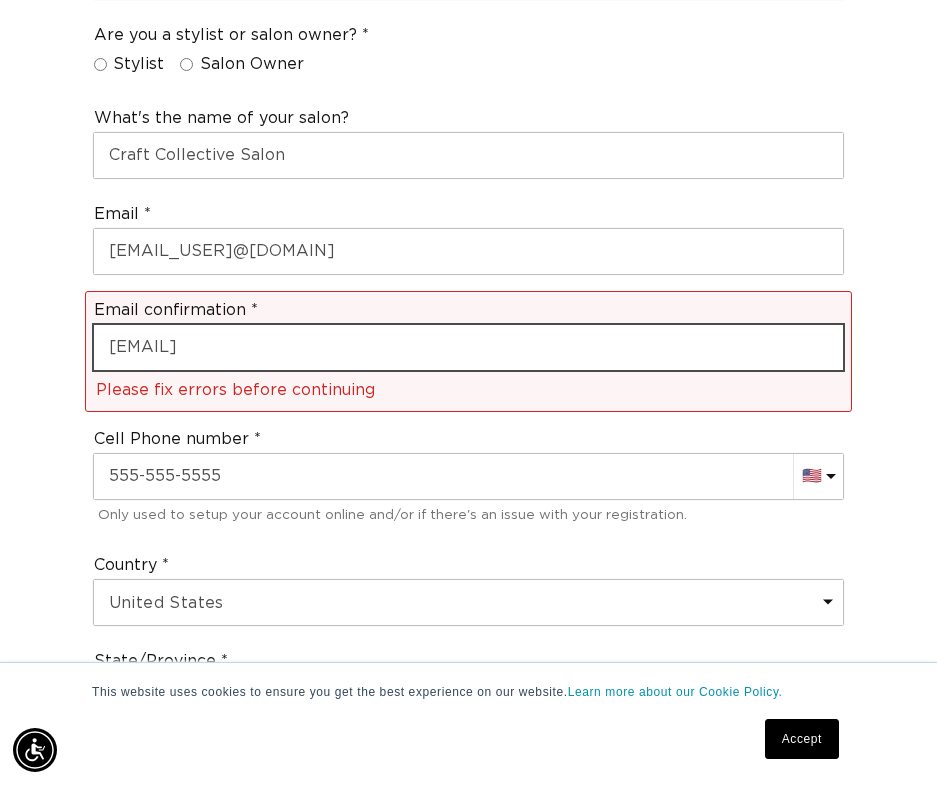 scroll, scrollTop: 0, scrollLeft: 0, axis: both 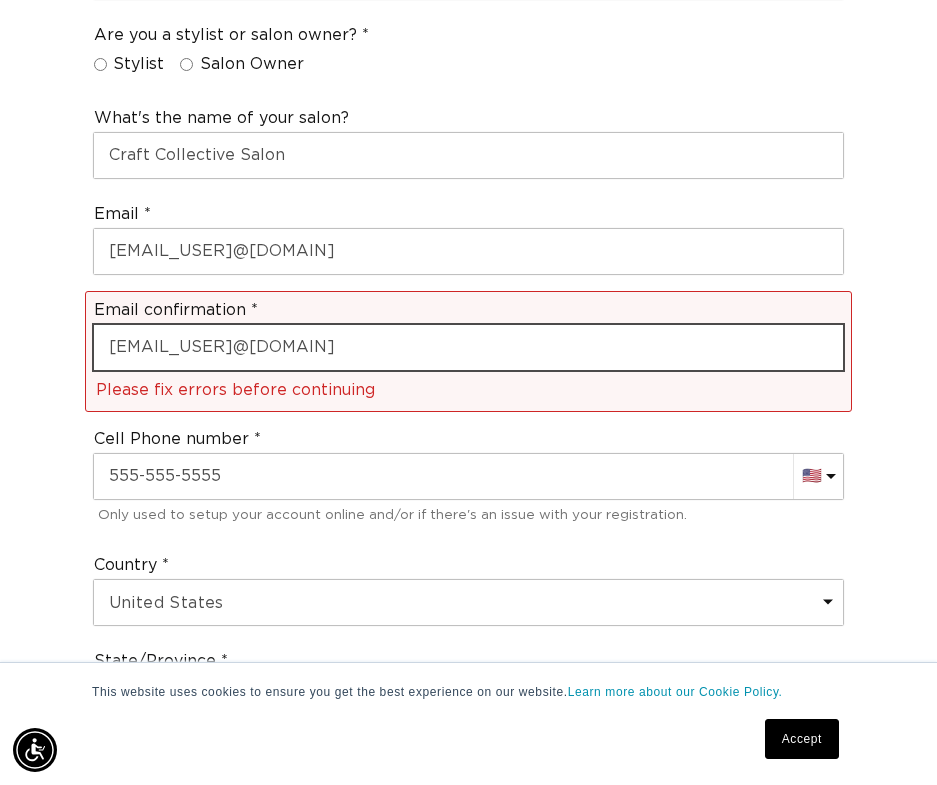 type on "[EMAIL_USER]@[DOMAIN]" 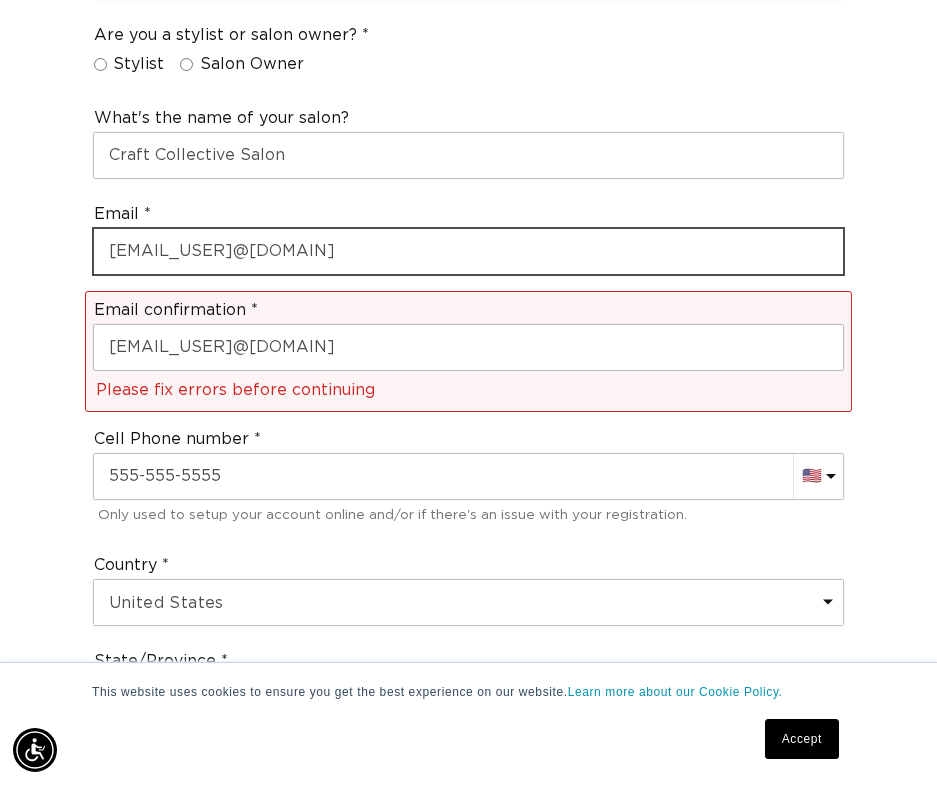 click on "[EMAIL_USER]@[DOMAIN]" at bounding box center (469, 251) 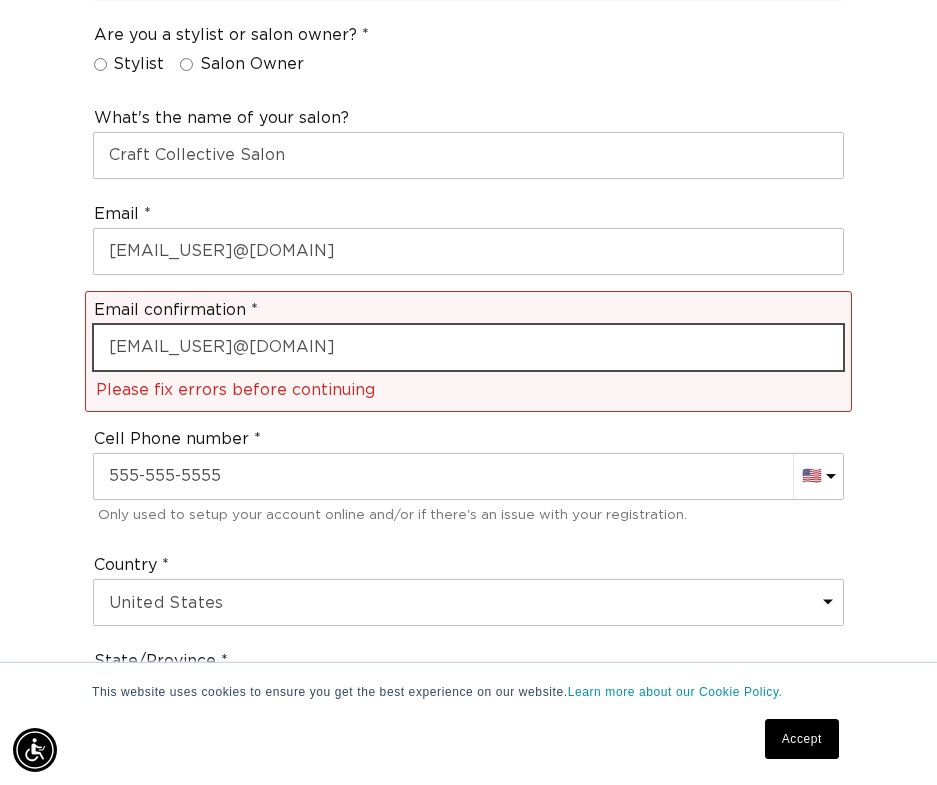 click on "[EMAIL_USER]@[DOMAIN]" at bounding box center (469, 347) 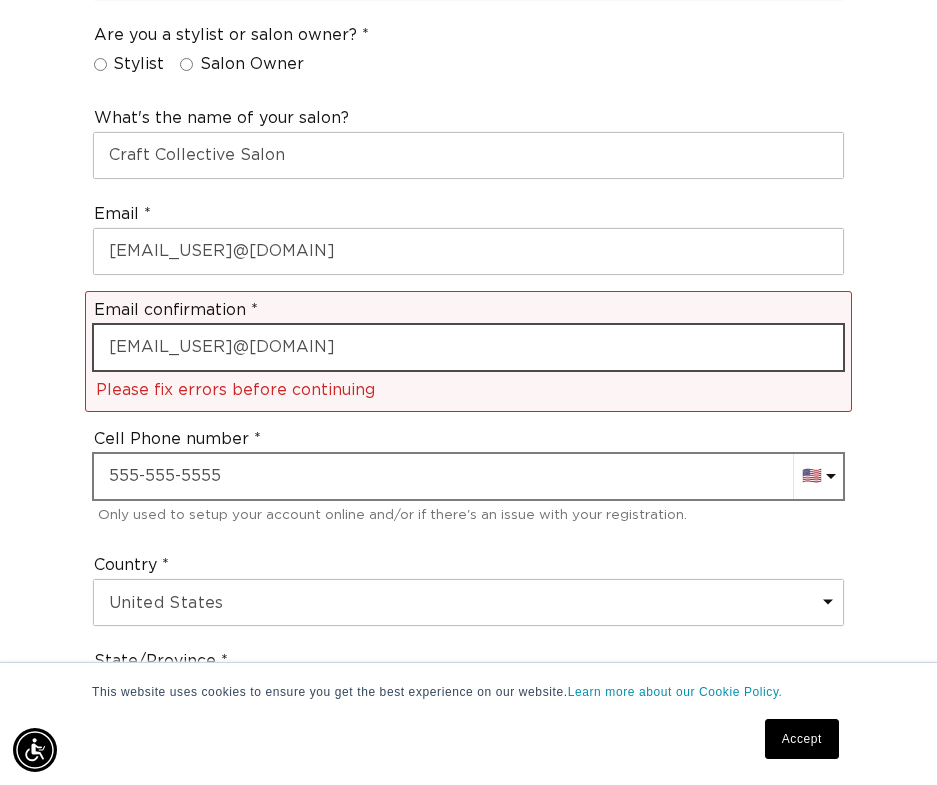 scroll, scrollTop: 0, scrollLeft: 1662, axis: horizontal 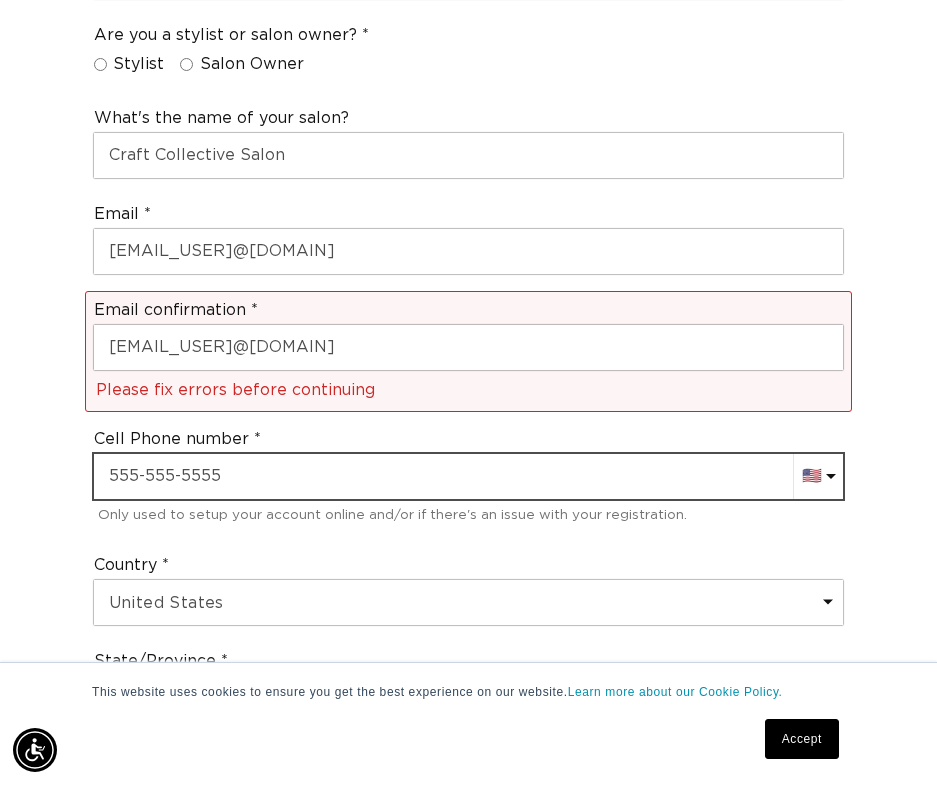 click at bounding box center [469, 476] 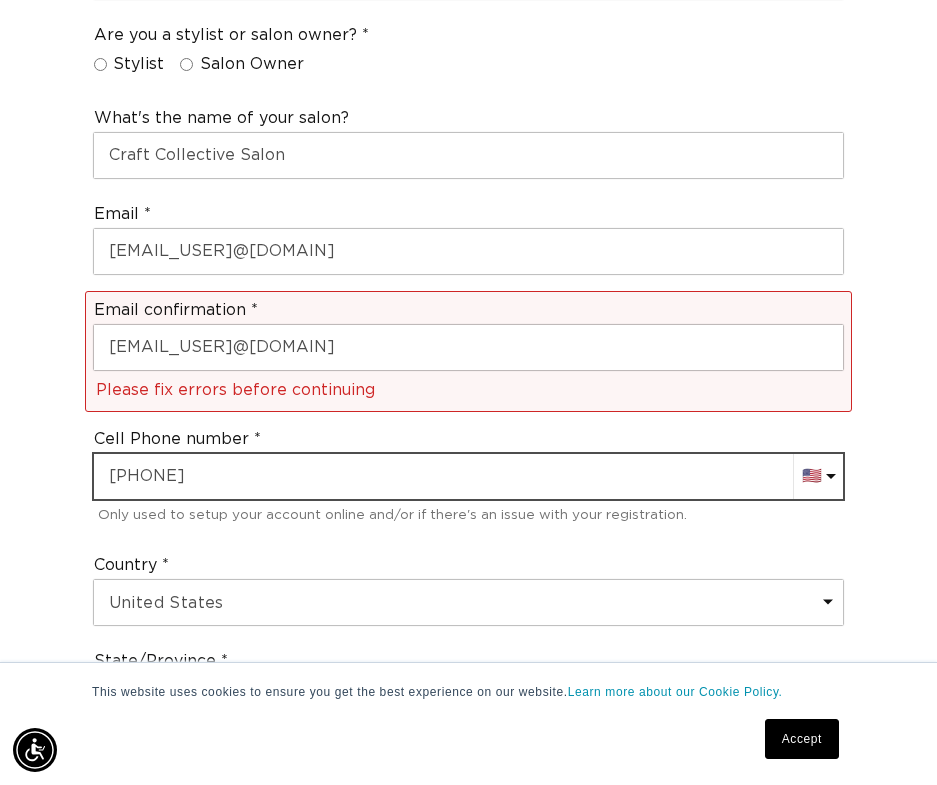 scroll, scrollTop: 0, scrollLeft: 0, axis: both 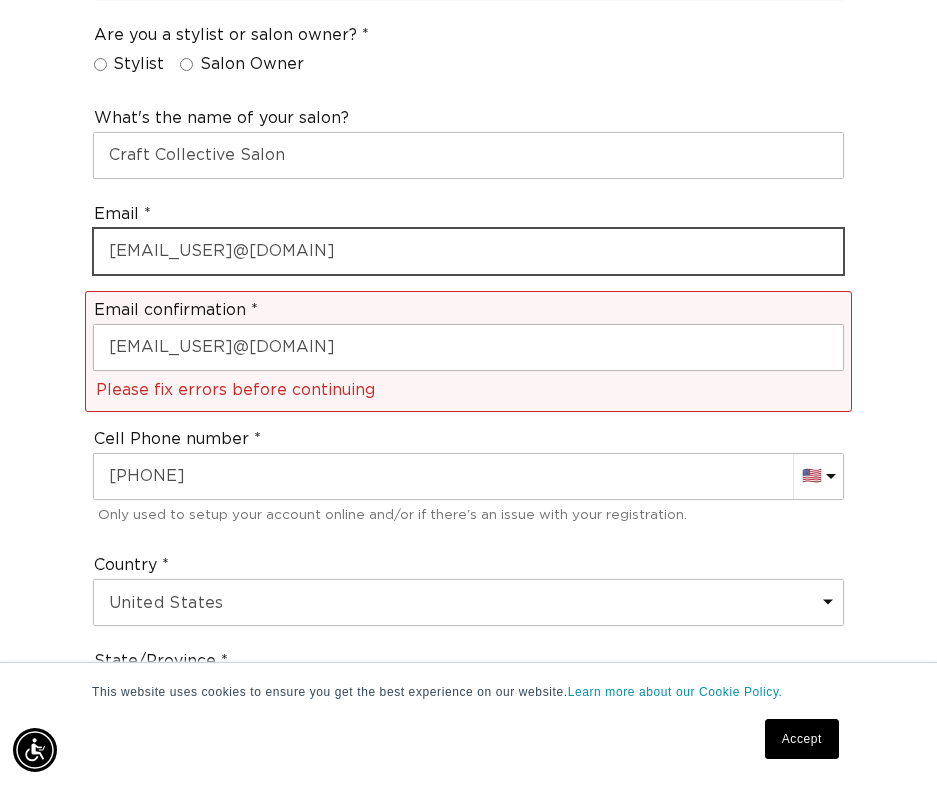 click on "[EMAIL_USER]@[DOMAIN]" at bounding box center [469, 251] 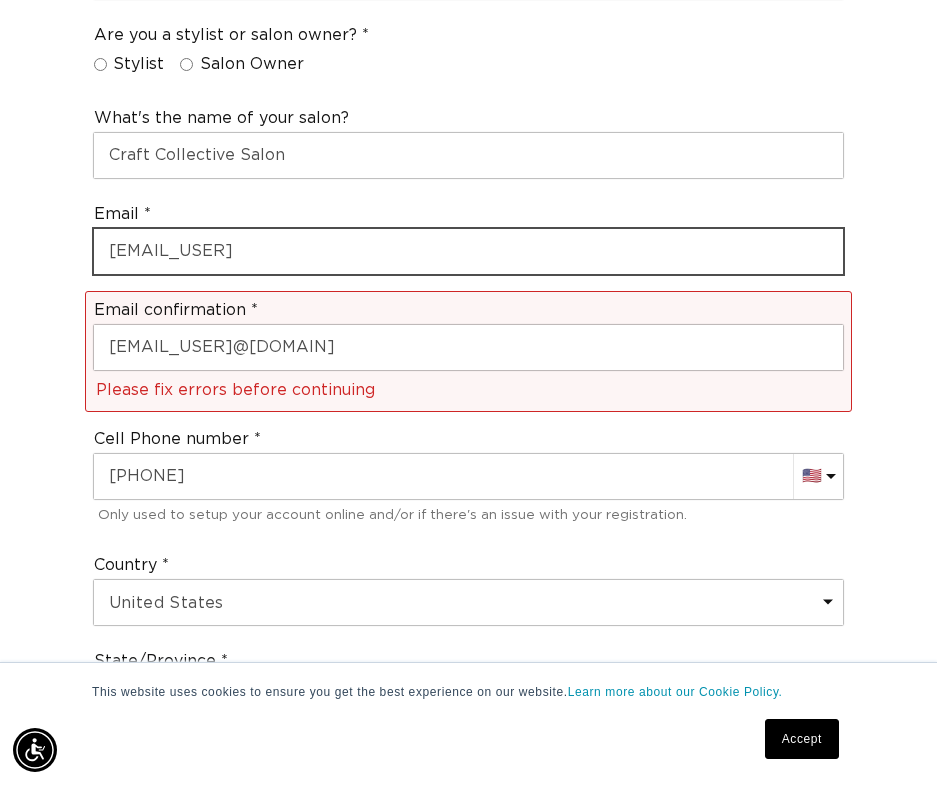 type on "r" 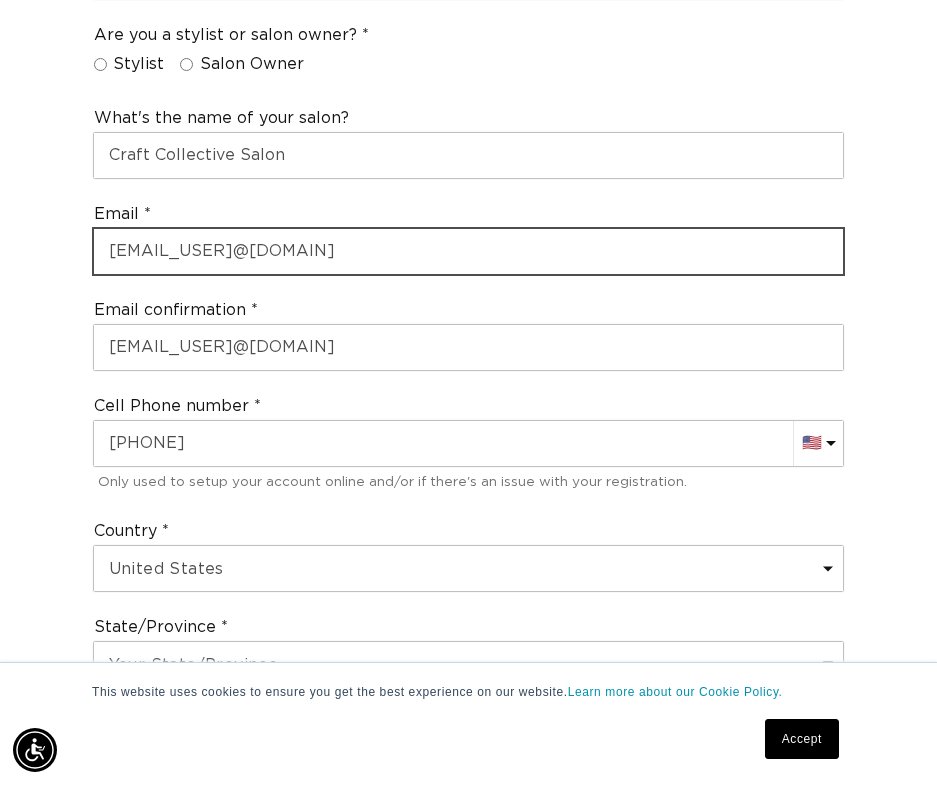 scroll, scrollTop: 0, scrollLeft: 0, axis: both 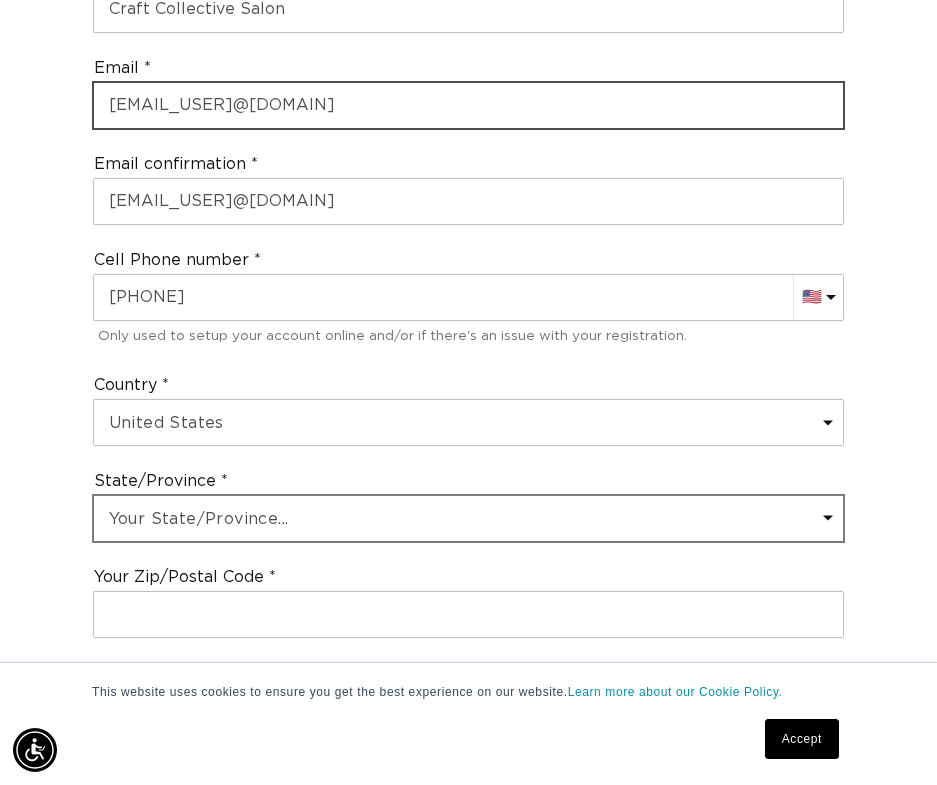 type on "[EMAIL_USER]@[DOMAIN]" 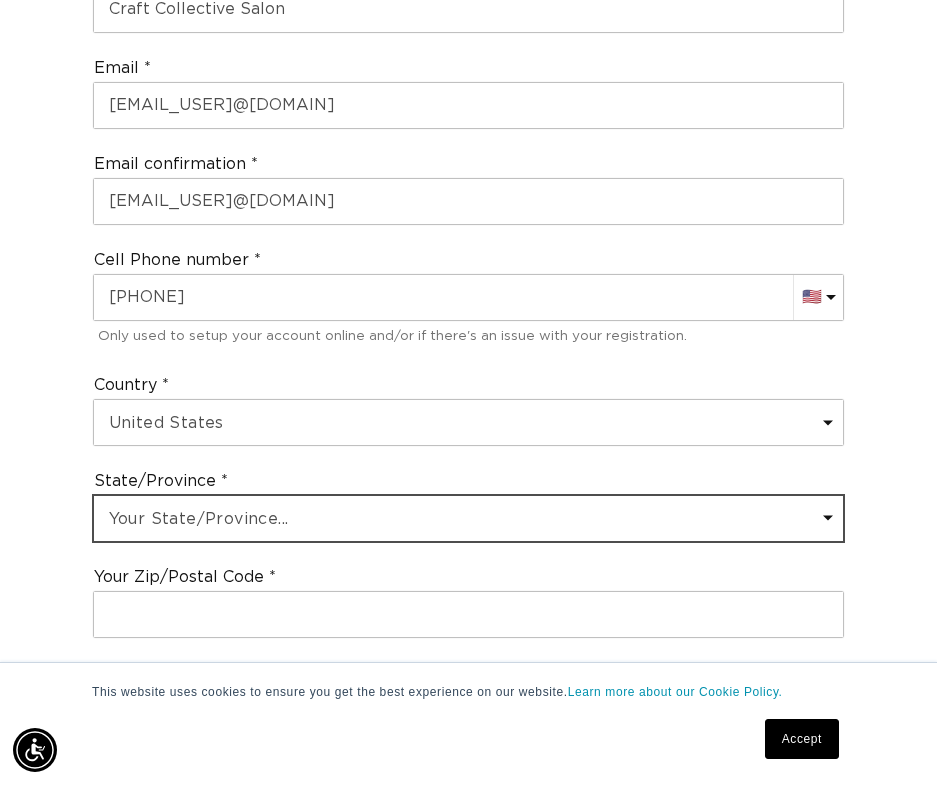 scroll, scrollTop: 0, scrollLeft: 1662, axis: horizontal 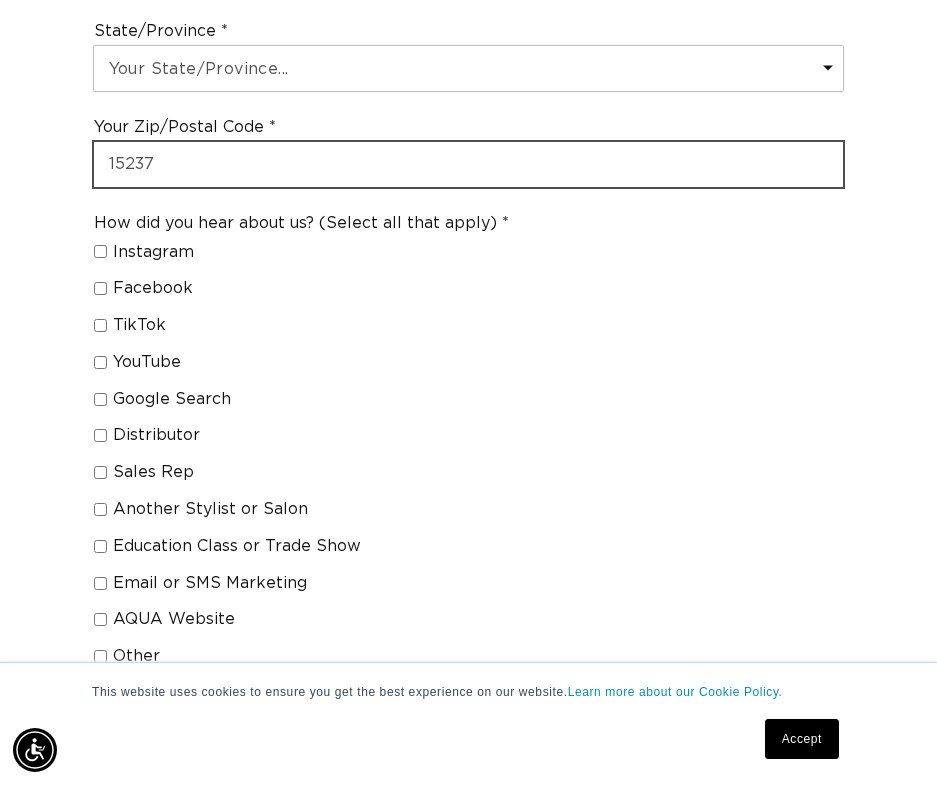 type on "15237" 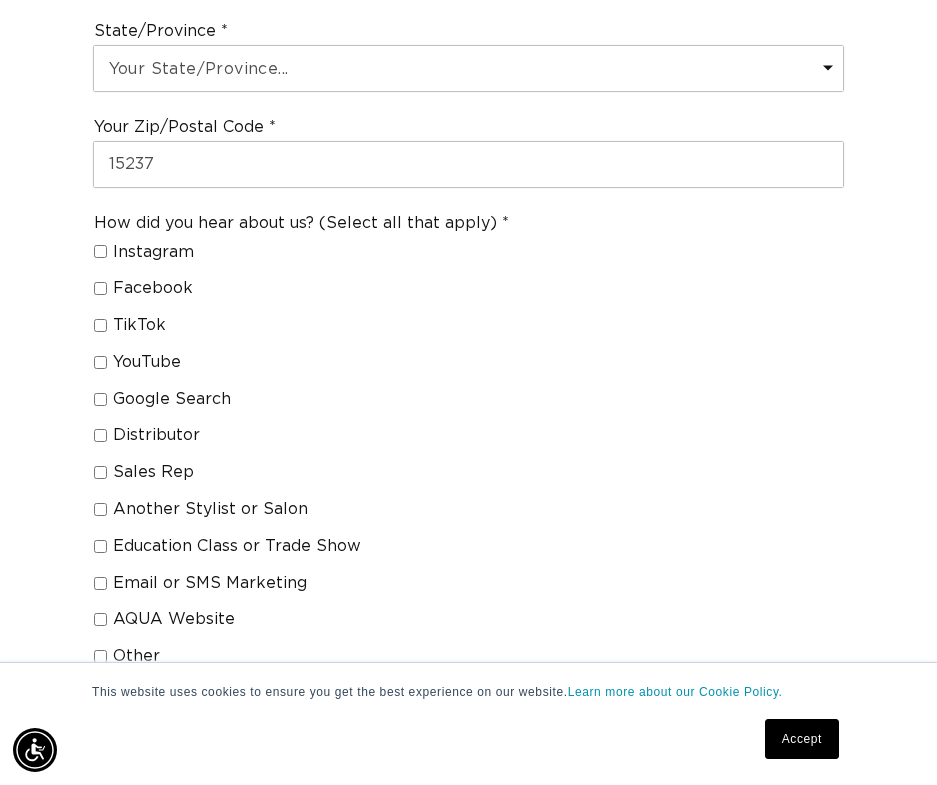click on "Education Class or Trade Show" at bounding box center (100, 546) 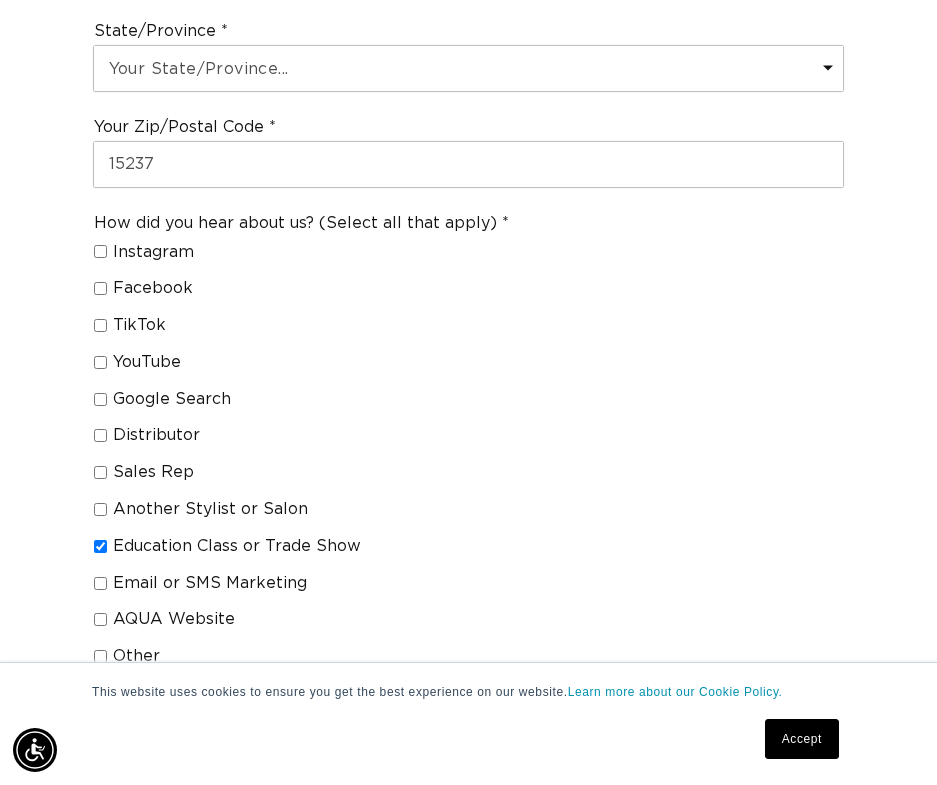 scroll, scrollTop: 0, scrollLeft: 0, axis: both 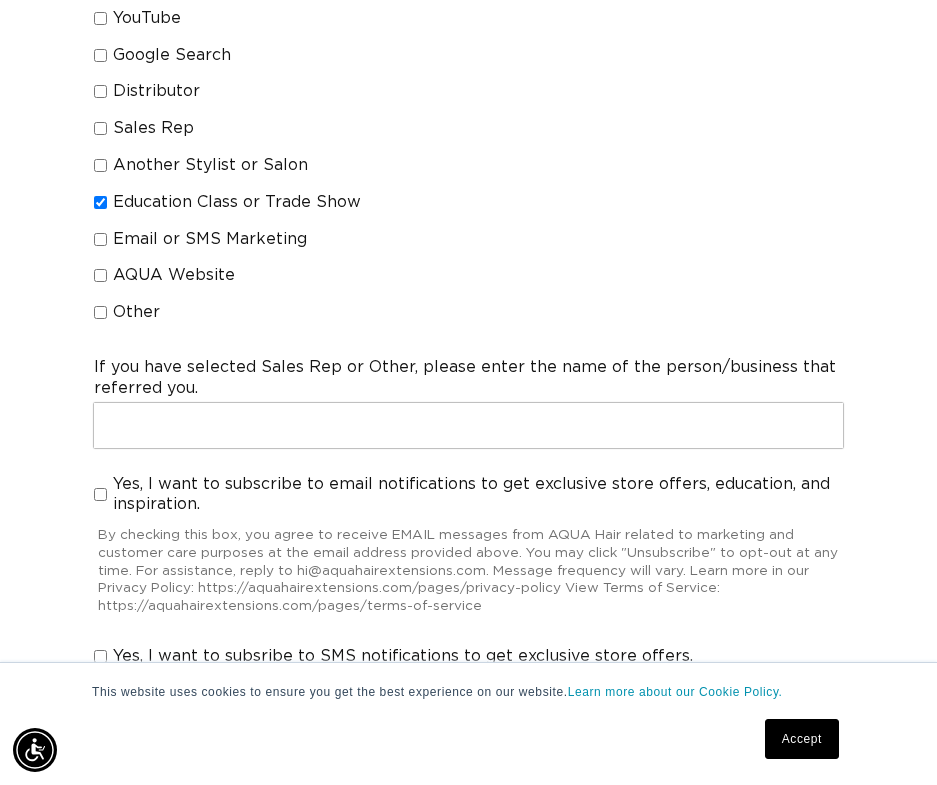 click on "Yes, I want to subscribe to email notifications to get exclusive store offers, education, and inspiration." 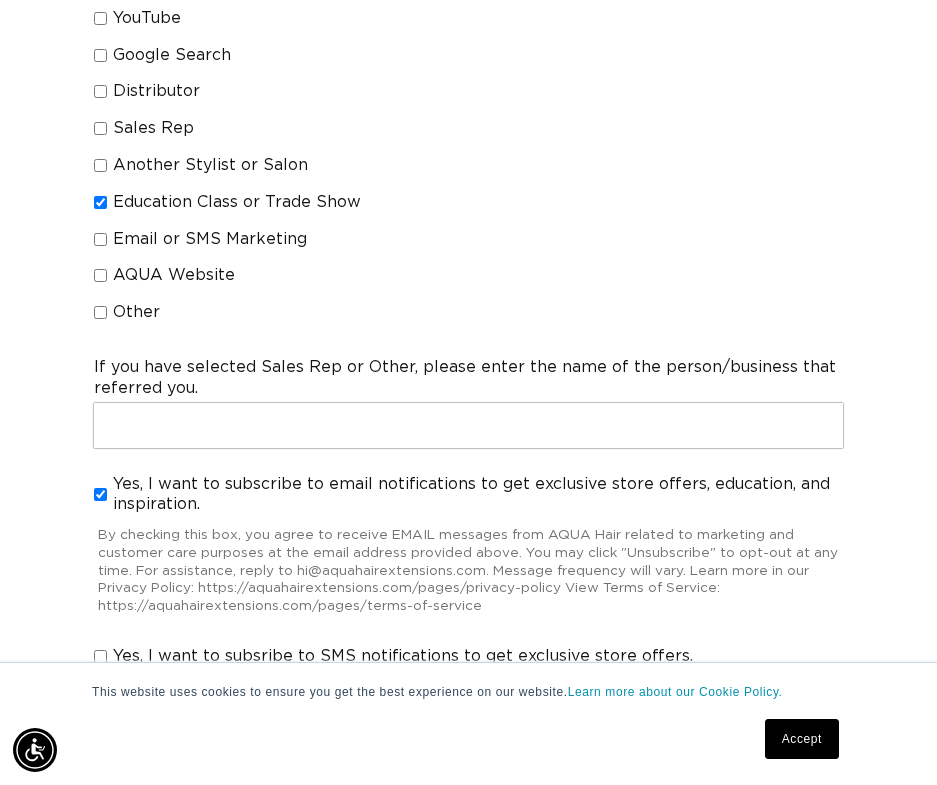 click on "Yes, I want to subsribe to SMS notifications to get exclusive store offers." at bounding box center [100, 656] 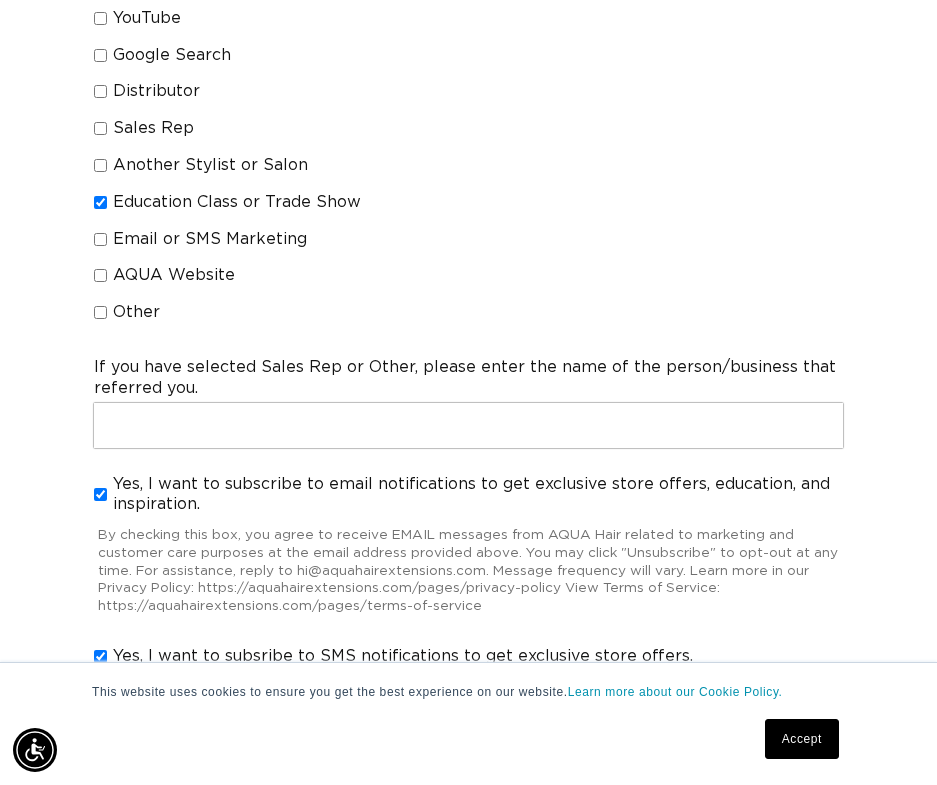 scroll, scrollTop: 0, scrollLeft: 1662, axis: horizontal 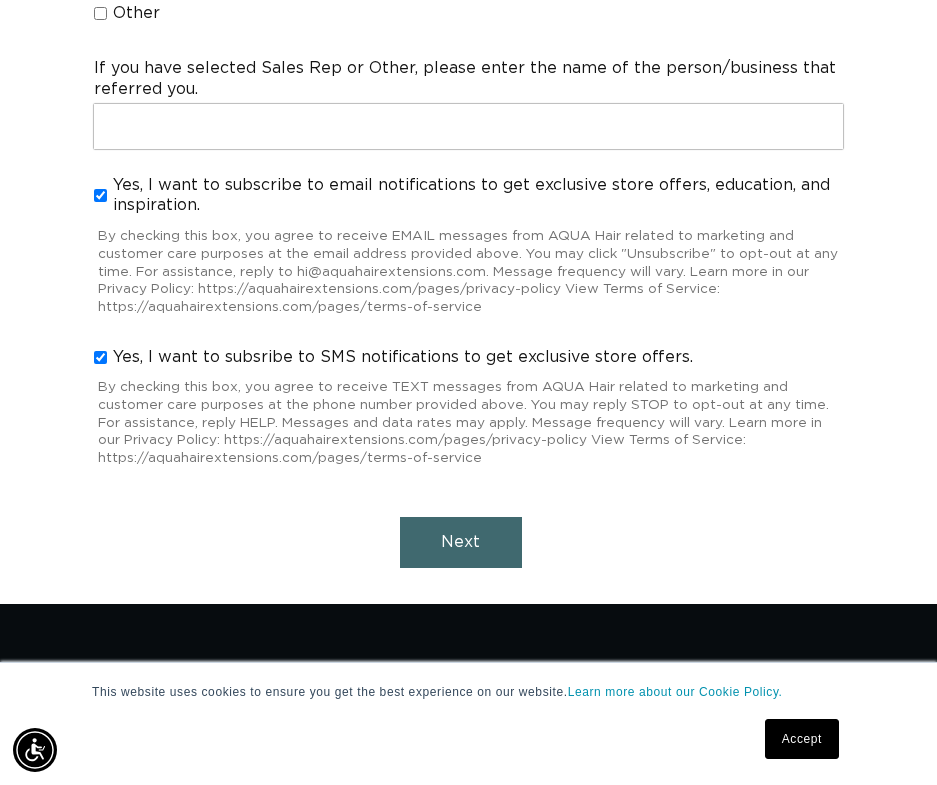 click on "Next" at bounding box center [461, 542] 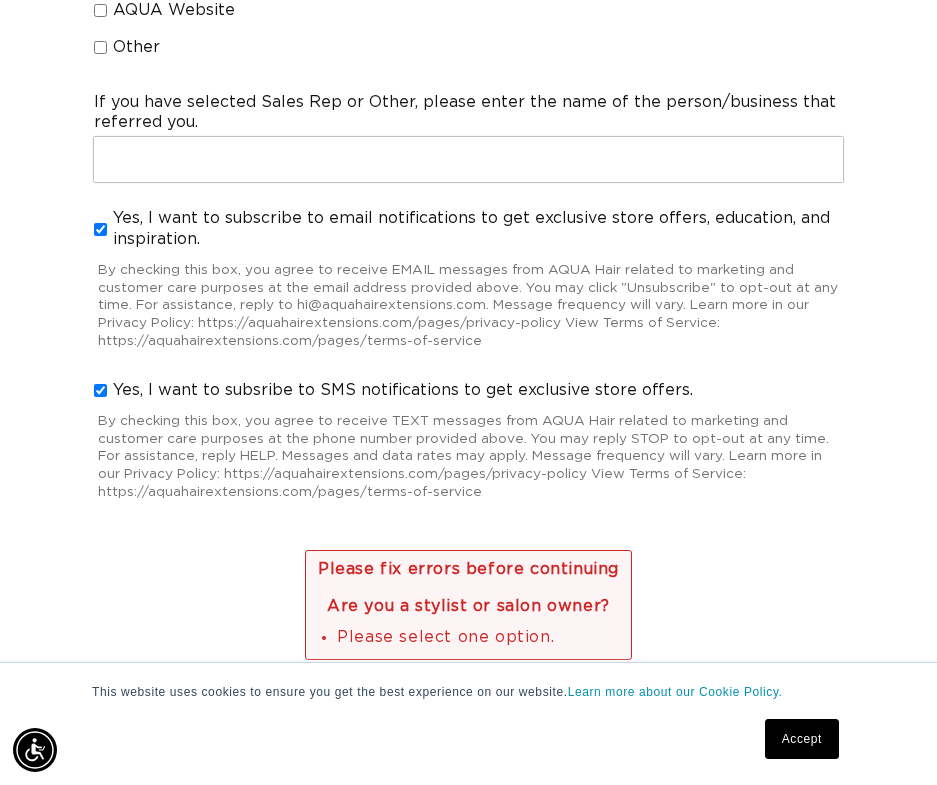 scroll, scrollTop: 0, scrollLeft: 0, axis: both 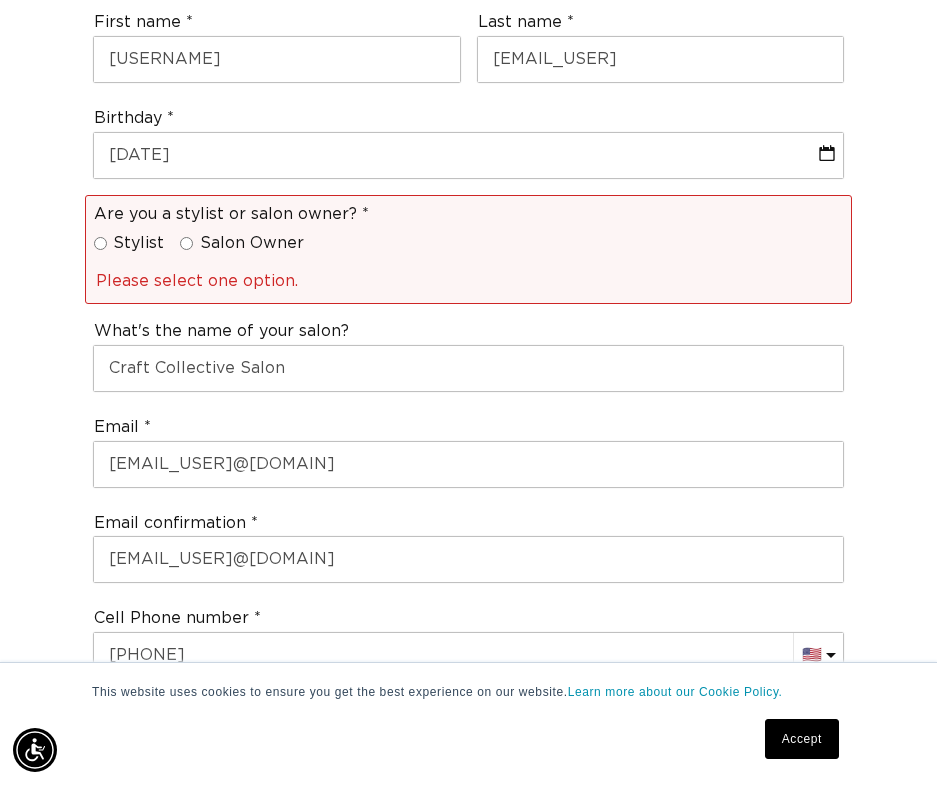 click on "Stylist" at bounding box center [100, 243] 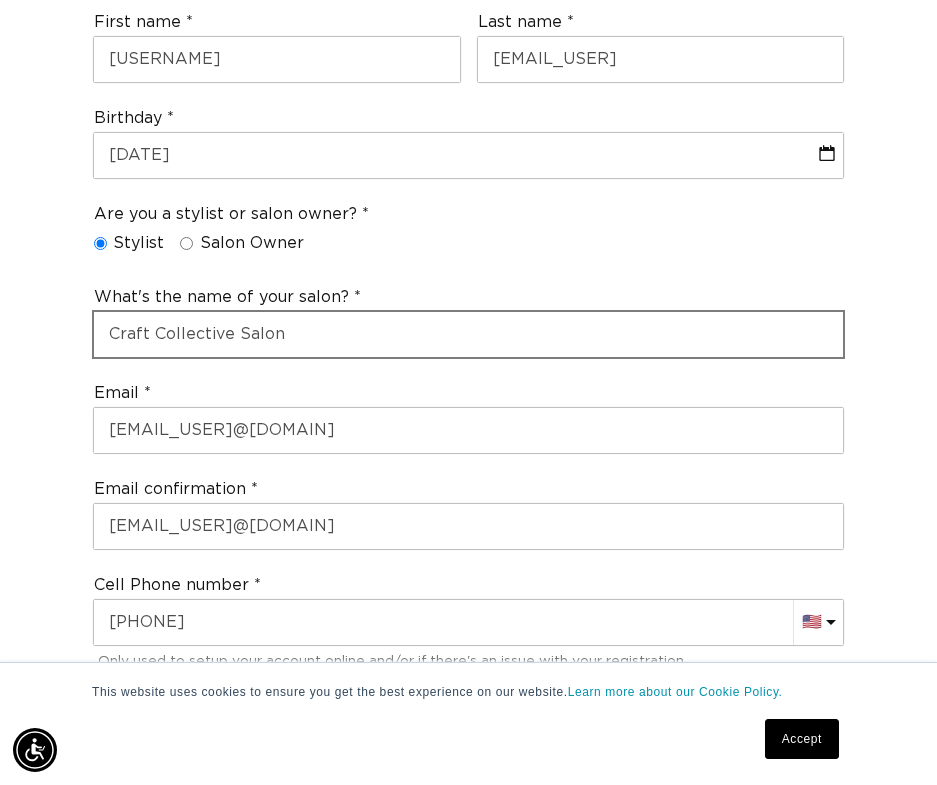 scroll, scrollTop: 0, scrollLeft: 1662, axis: horizontal 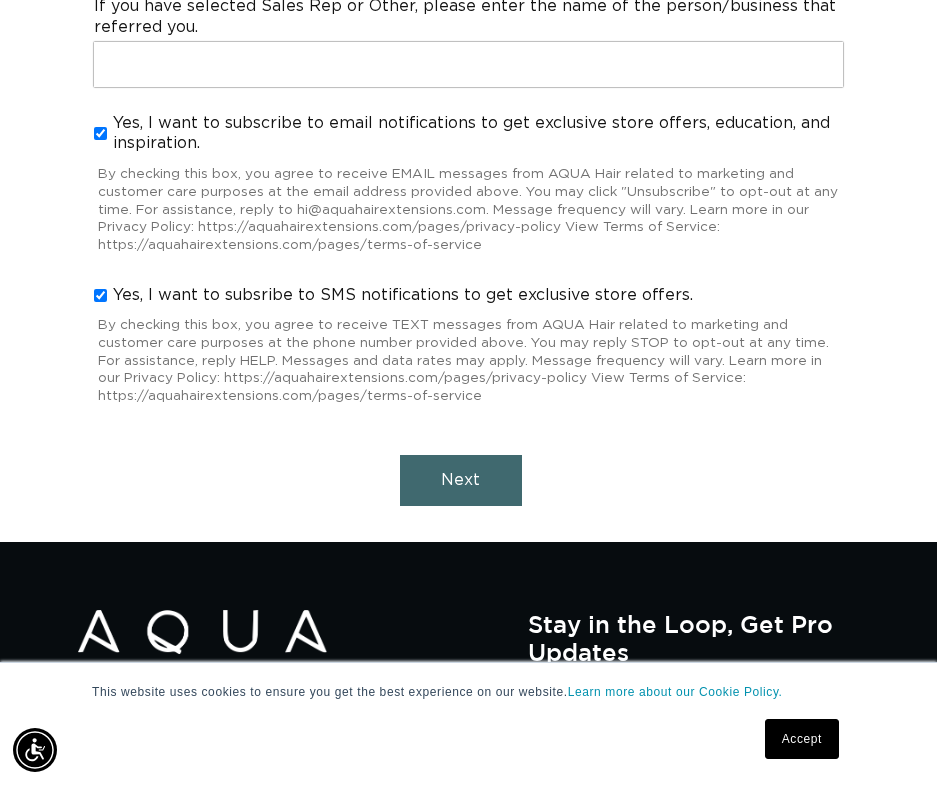 click on "Next" at bounding box center [460, 480] 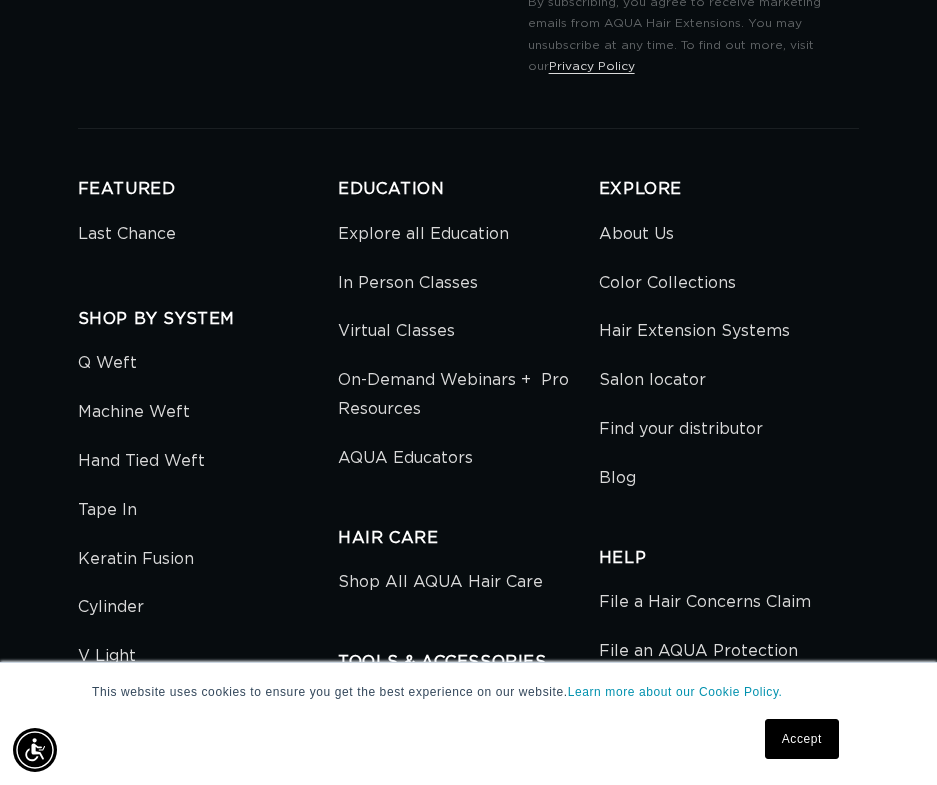 scroll, scrollTop: 377, scrollLeft: 0, axis: vertical 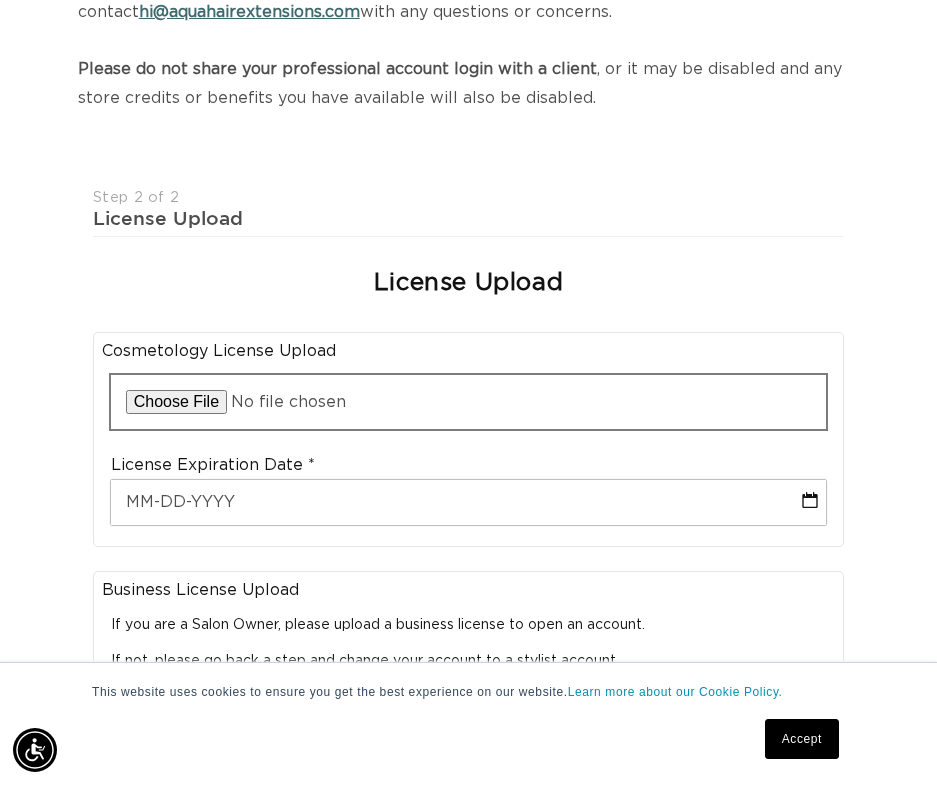 click at bounding box center (469, 402) 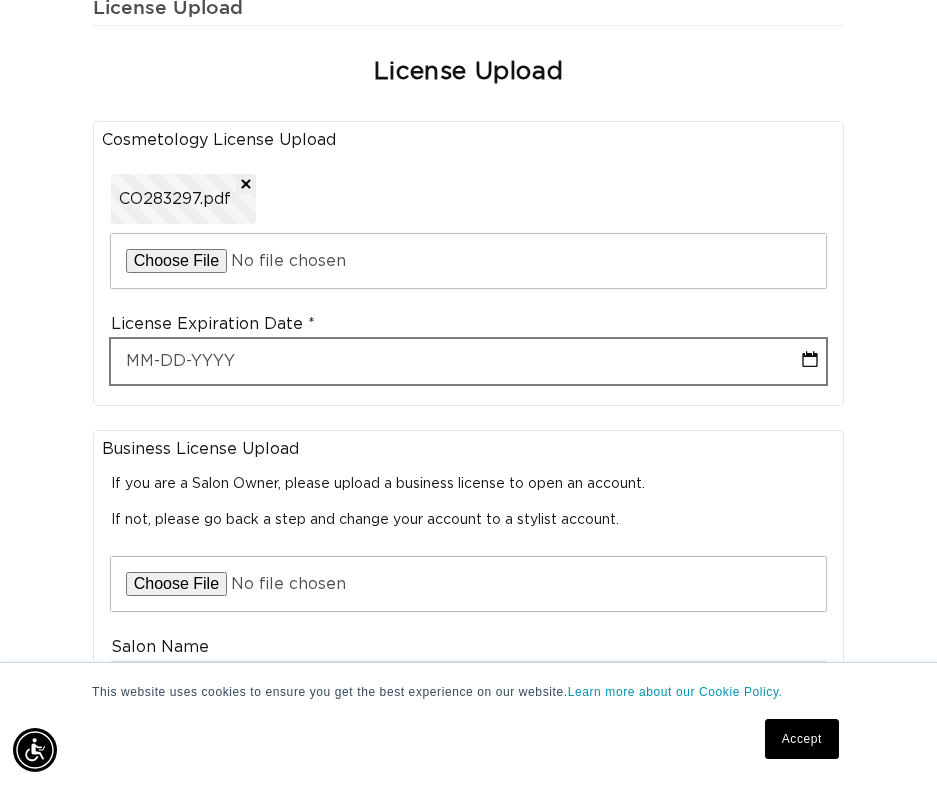 scroll, scrollTop: 584, scrollLeft: 0, axis: vertical 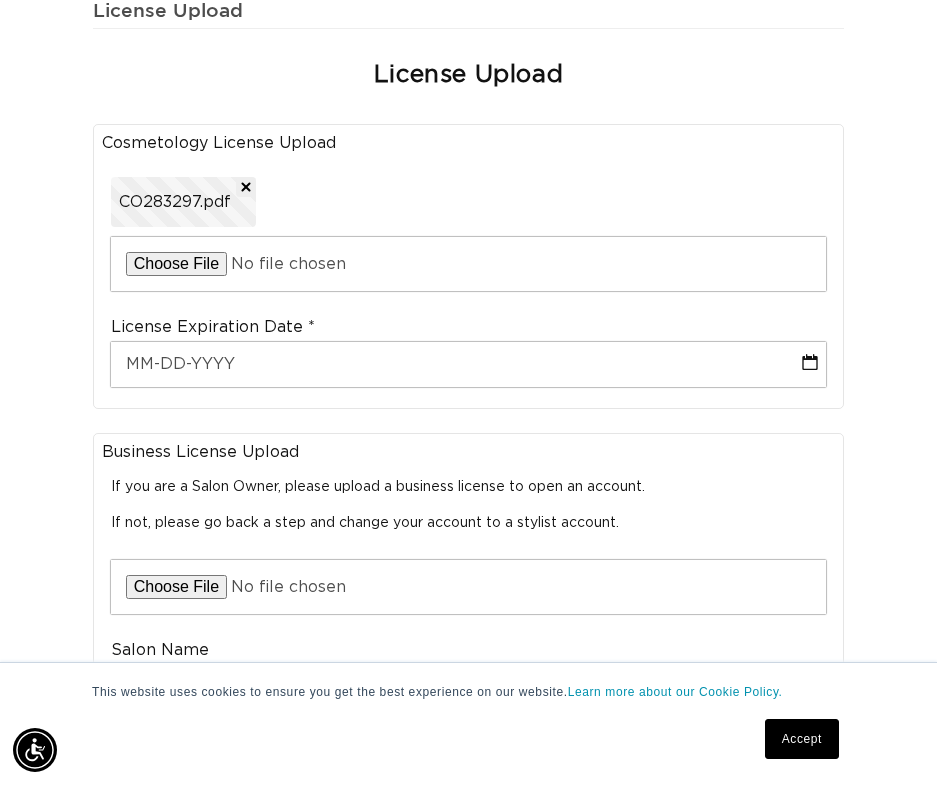 click on "Accept" at bounding box center [802, 739] 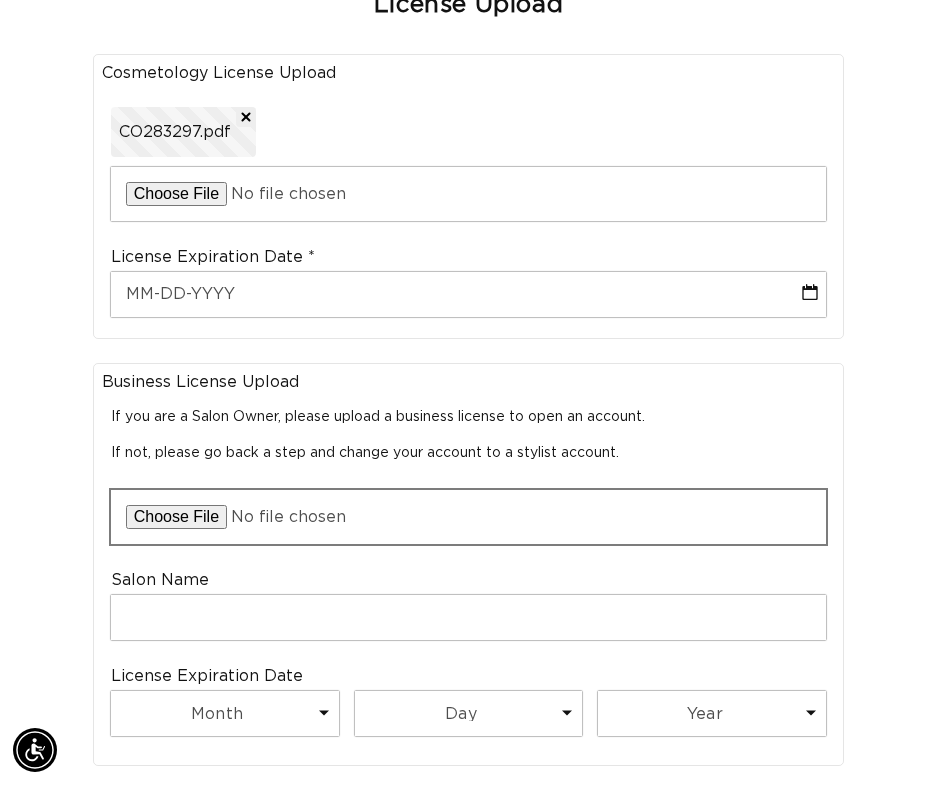 scroll, scrollTop: 693, scrollLeft: 0, axis: vertical 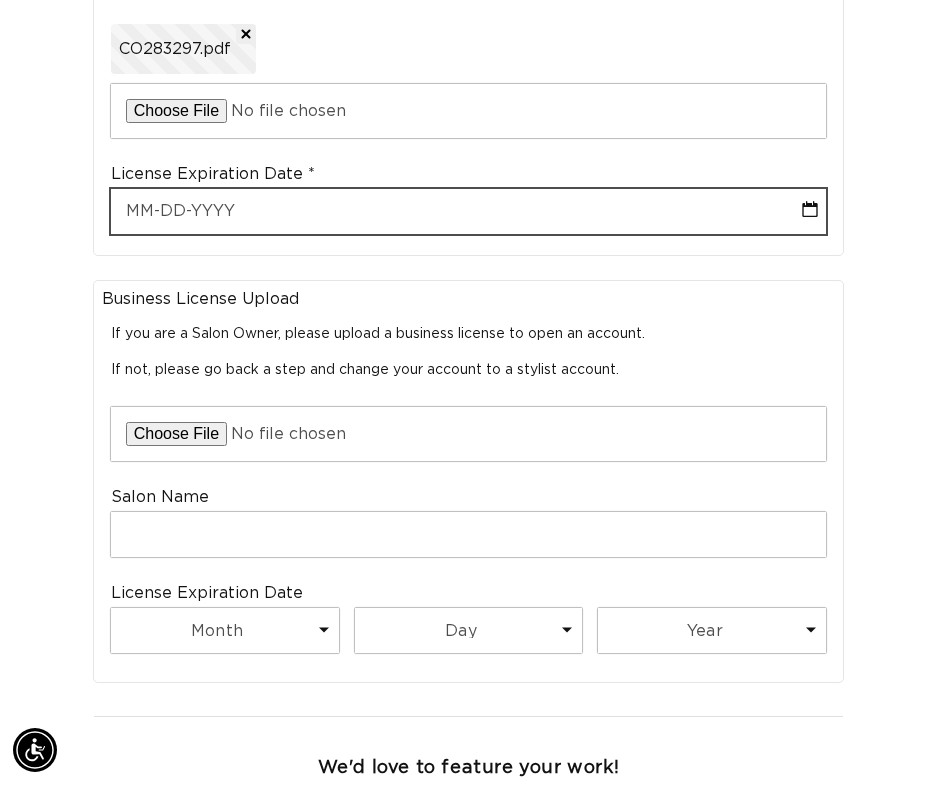 select on "7" 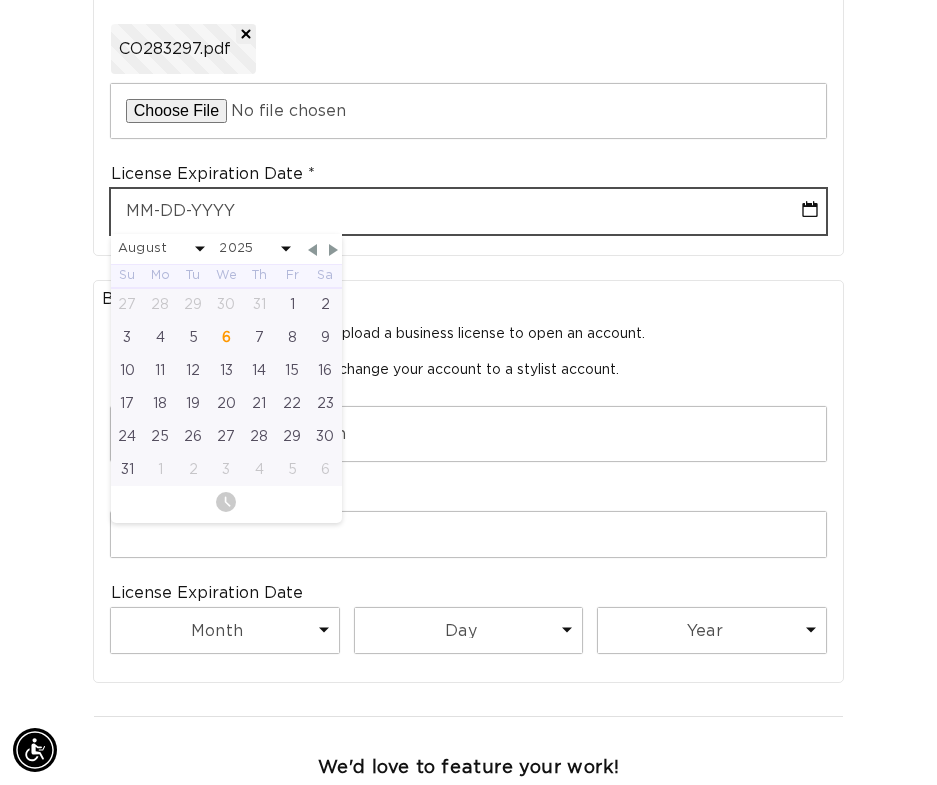 click at bounding box center [469, 211] 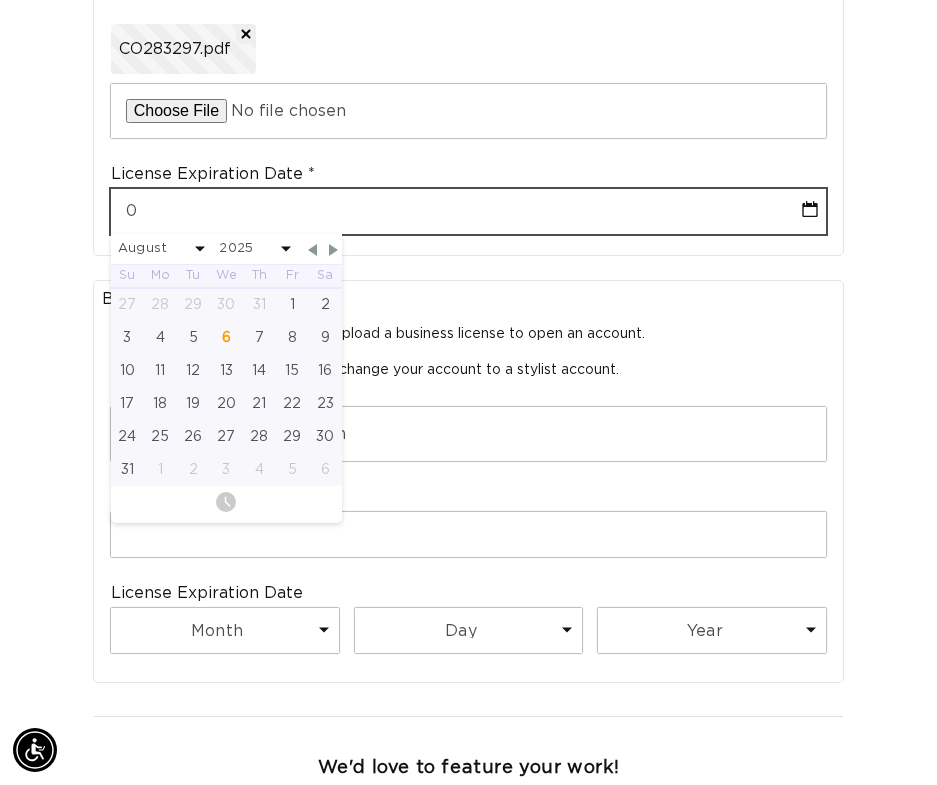 select on "7" 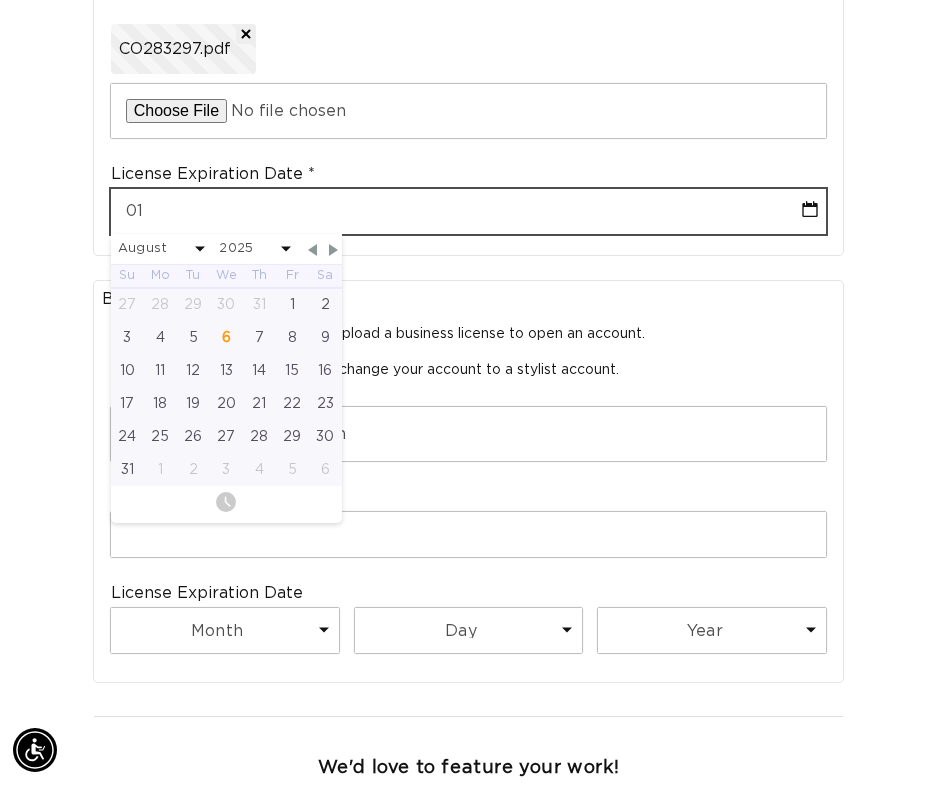 select on "7" 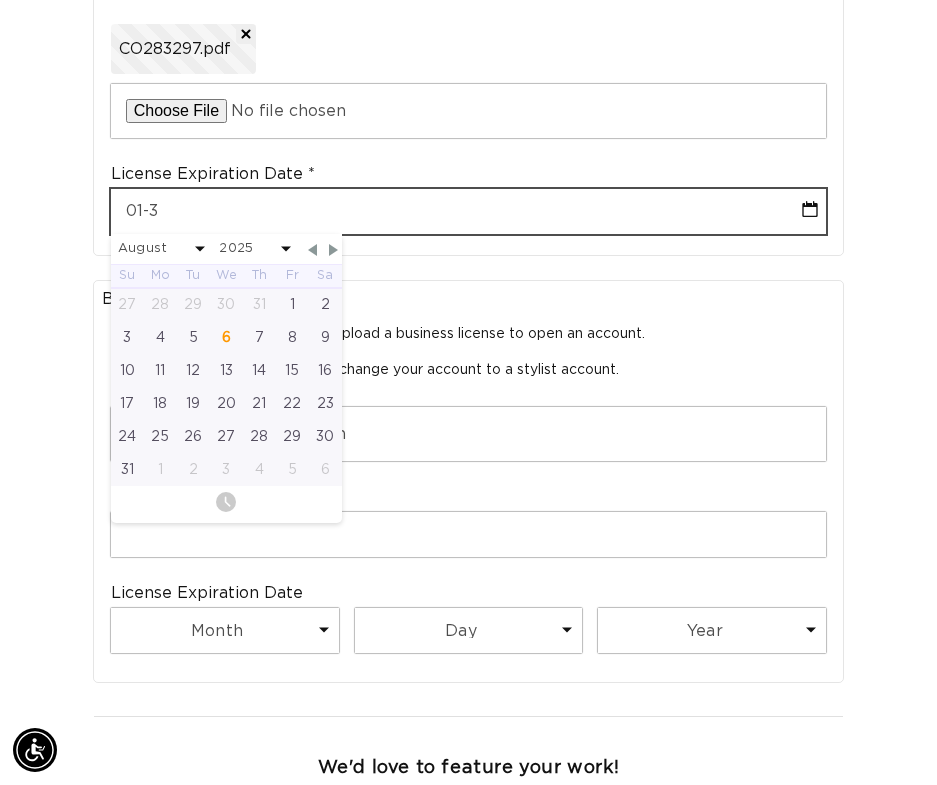 select on "7" 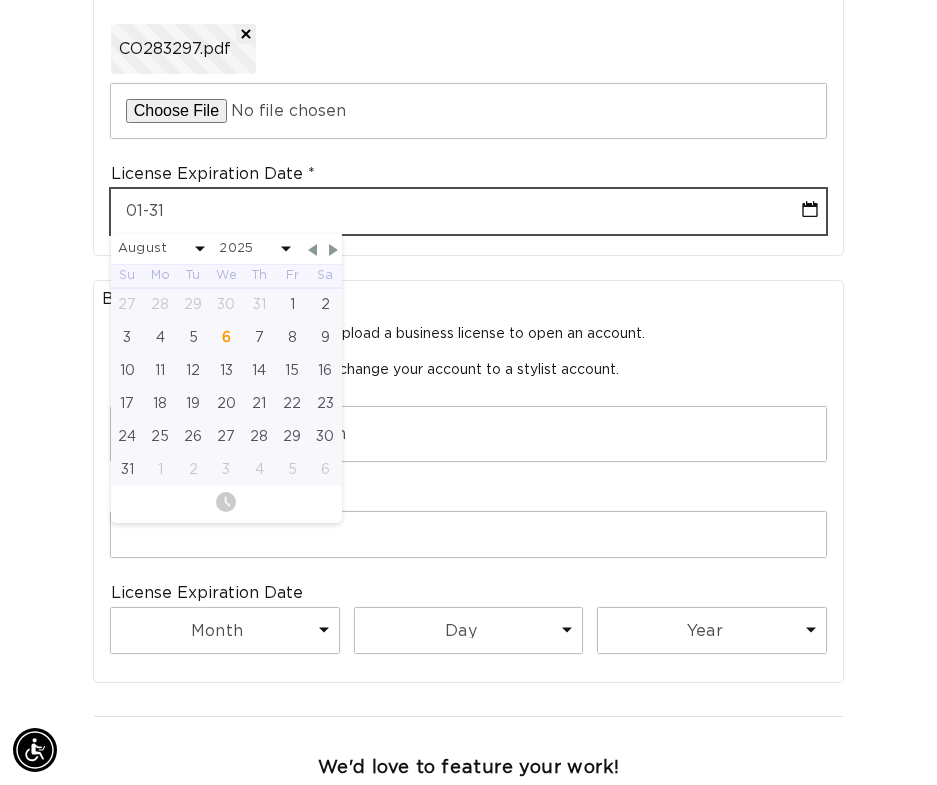 select on "7" 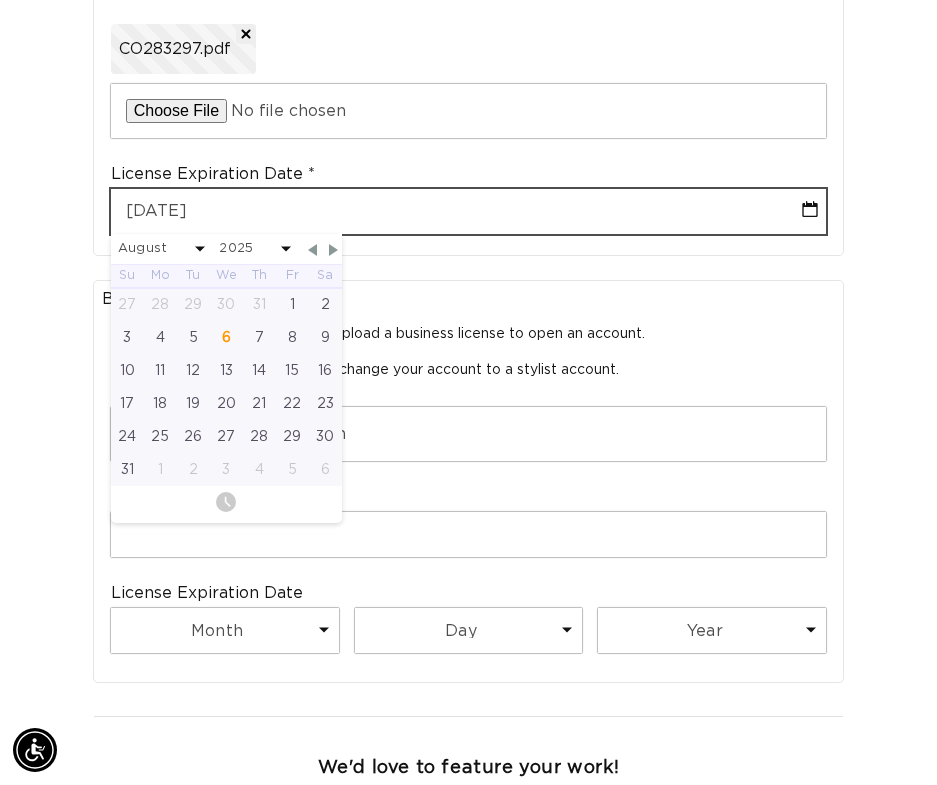 select on "7" 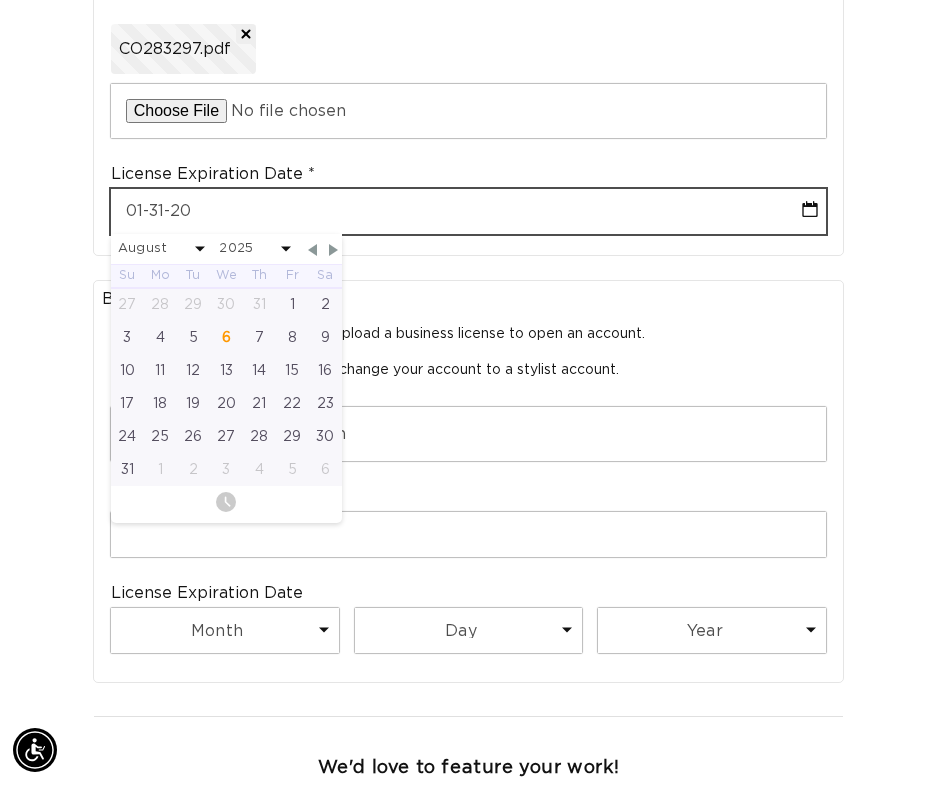 select on "7" 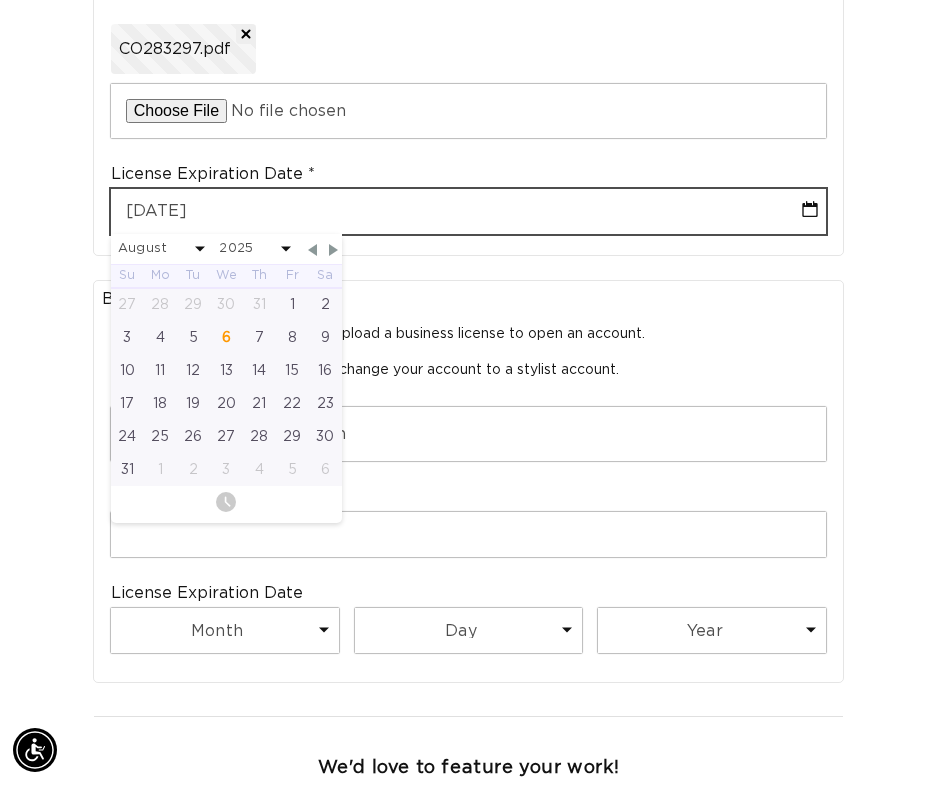 select on "7" 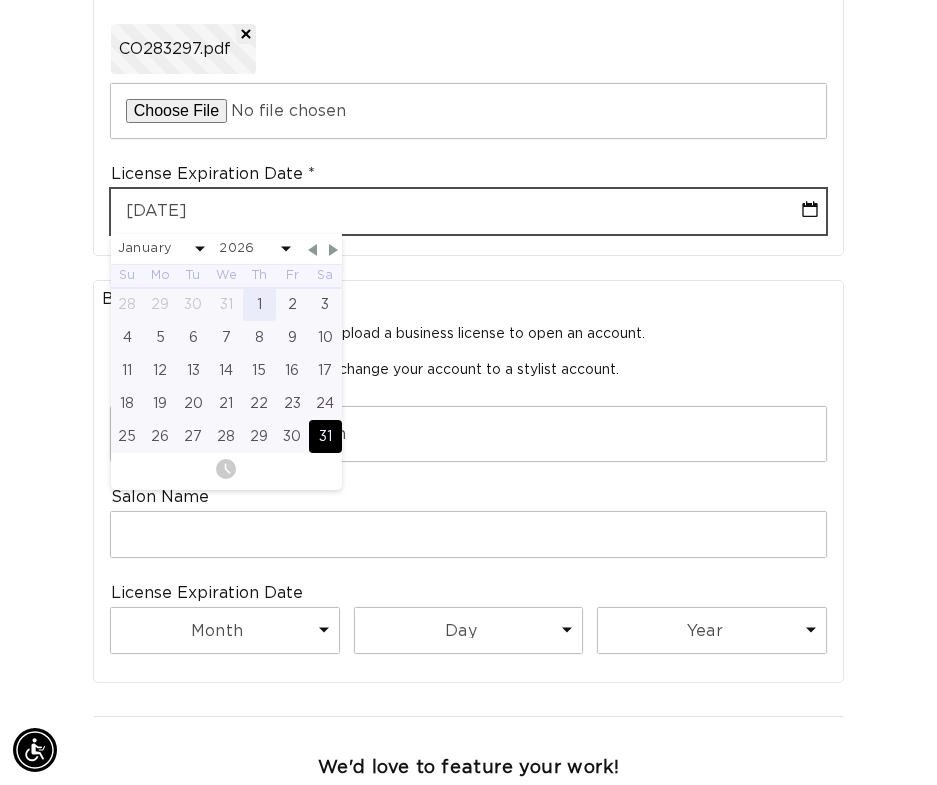 scroll, scrollTop: 0, scrollLeft: 831, axis: horizontal 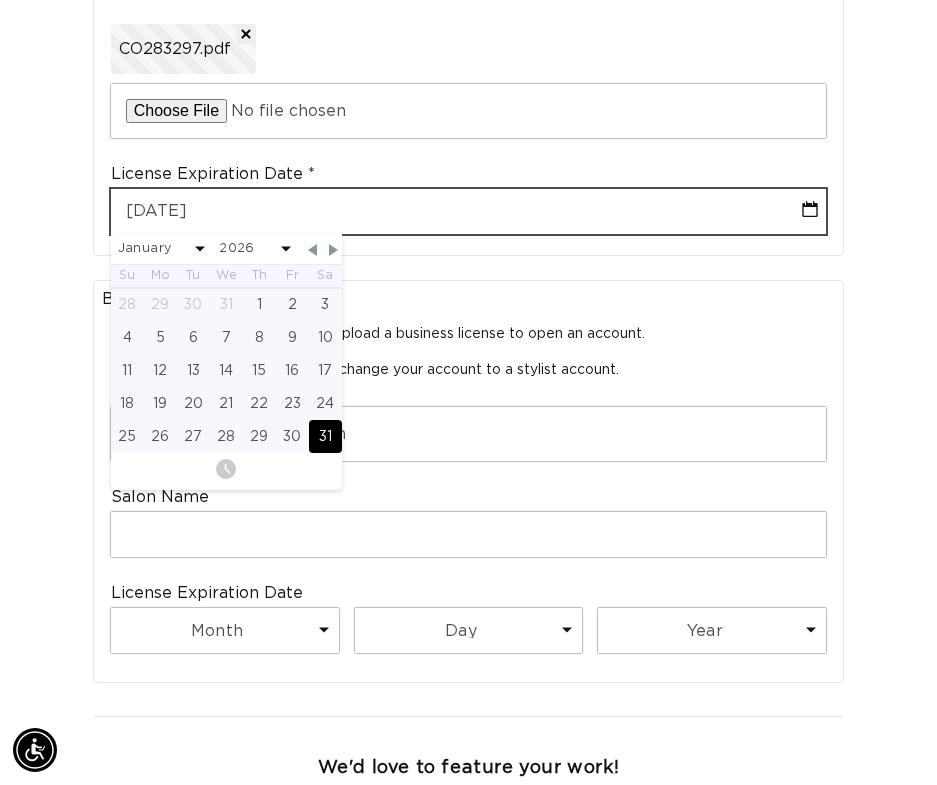 type on "[DATE]" 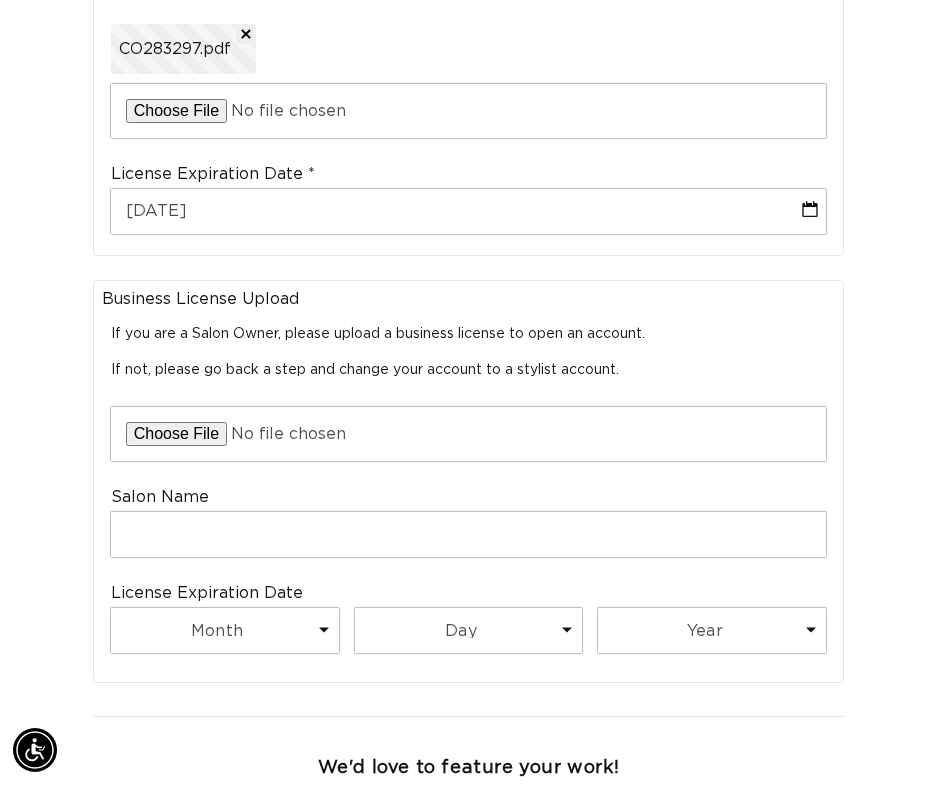 click on "Business License Upload" at bounding box center [469, 299] 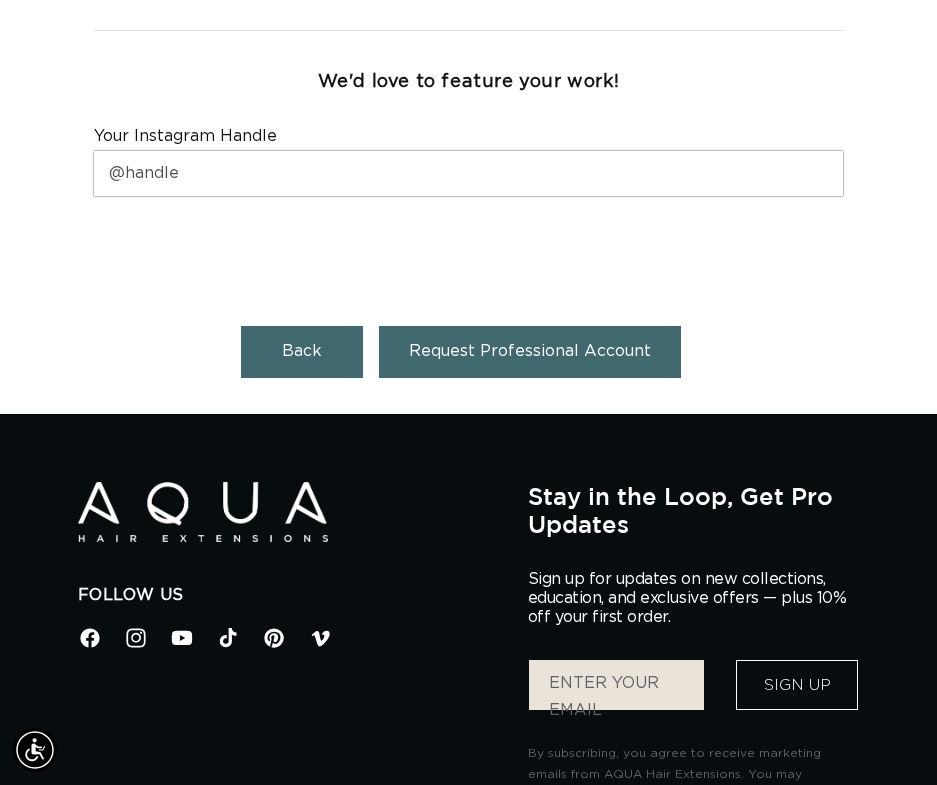 scroll, scrollTop: 1444, scrollLeft: 0, axis: vertical 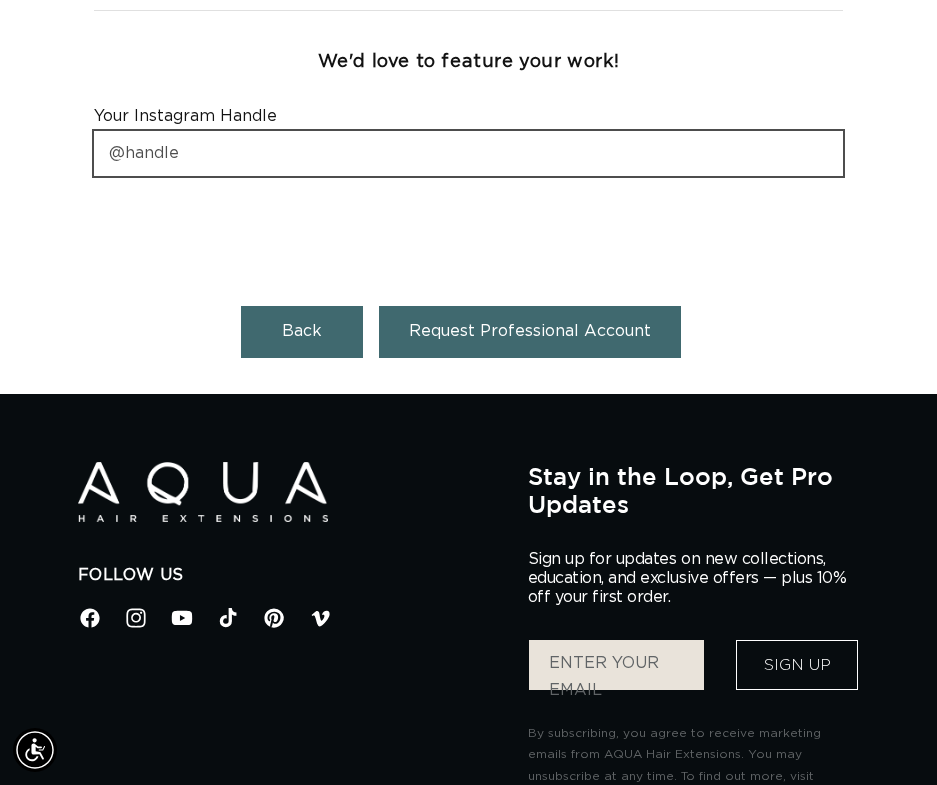 click at bounding box center (469, 153) 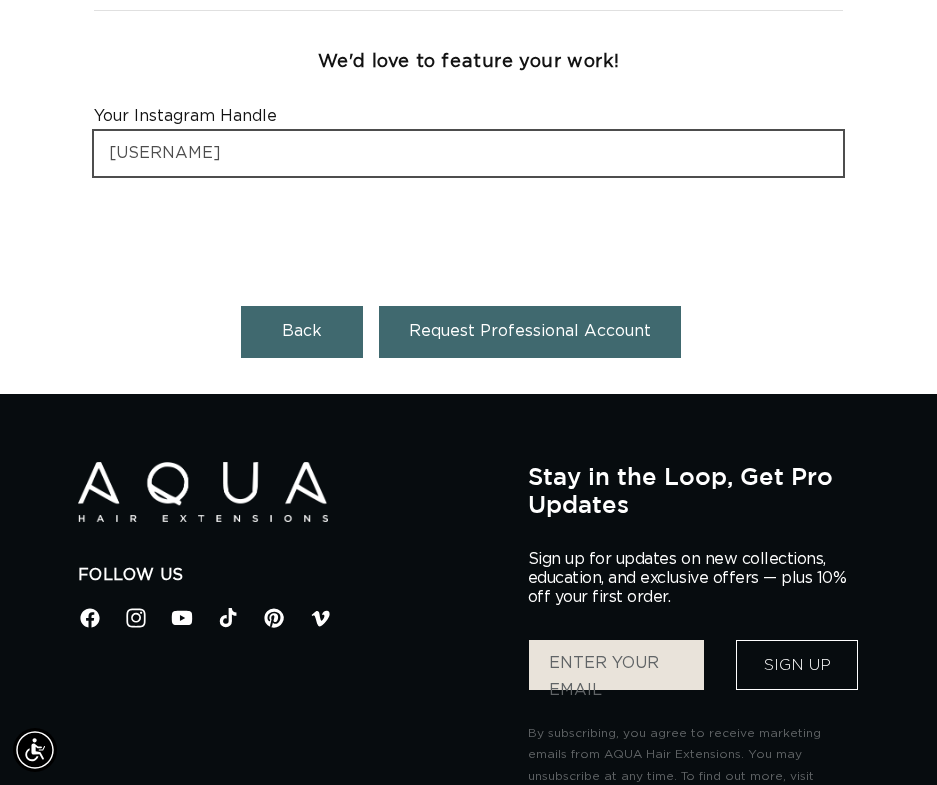 scroll, scrollTop: 0, scrollLeft: 1662, axis: horizontal 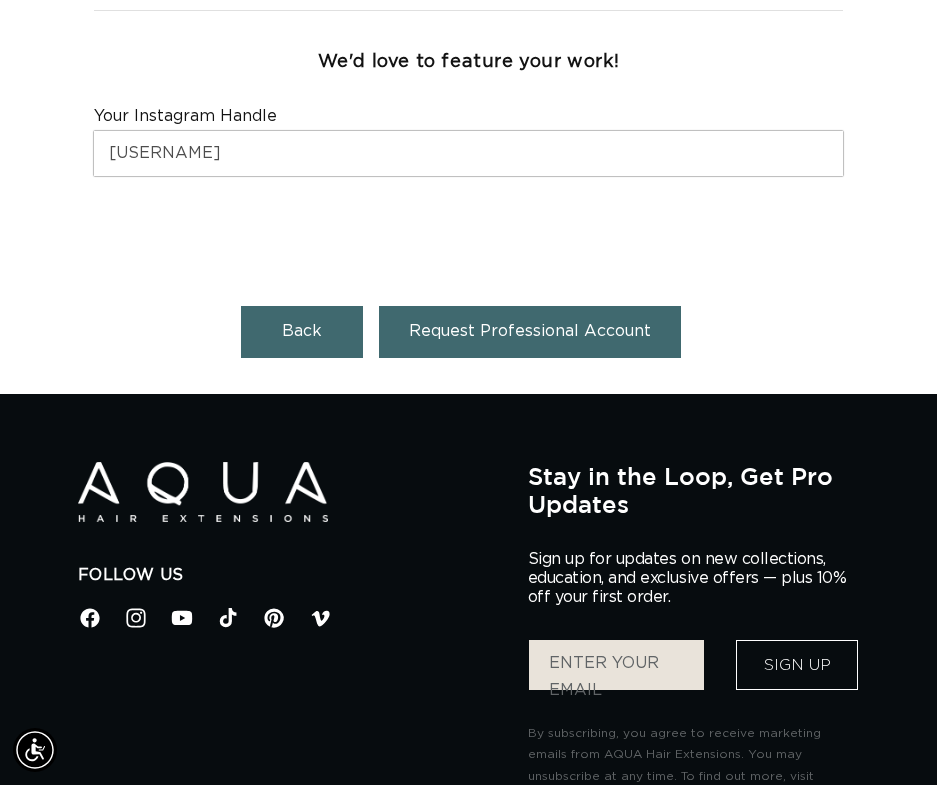 click on "Request Professional Account" at bounding box center (530, 331) 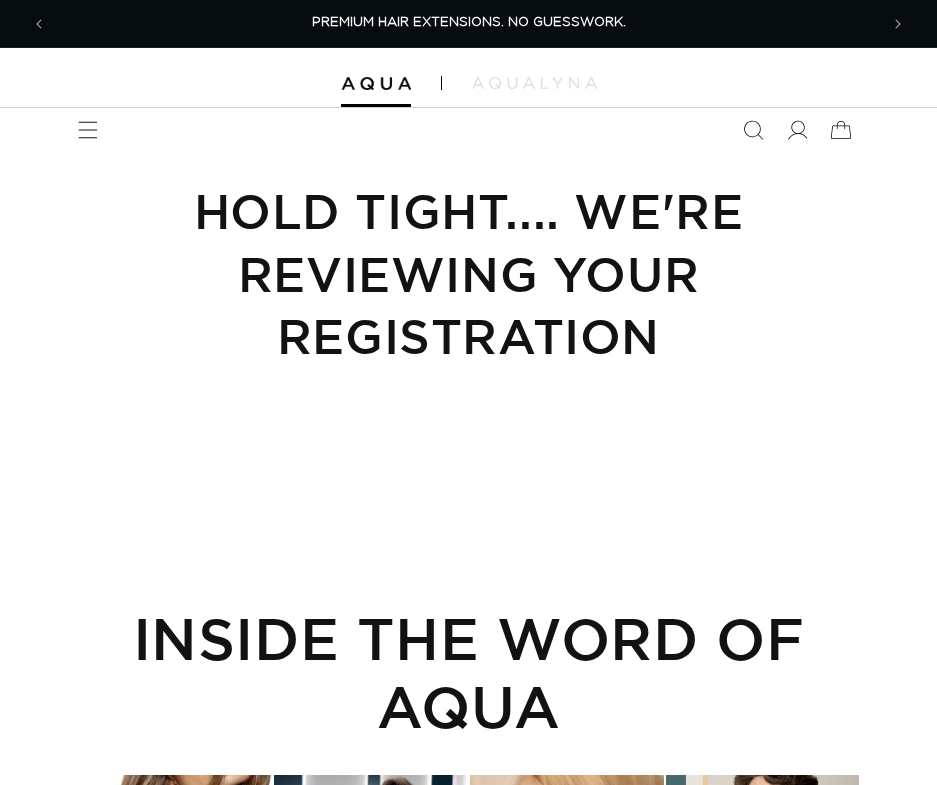 scroll, scrollTop: 0, scrollLeft: 0, axis: both 